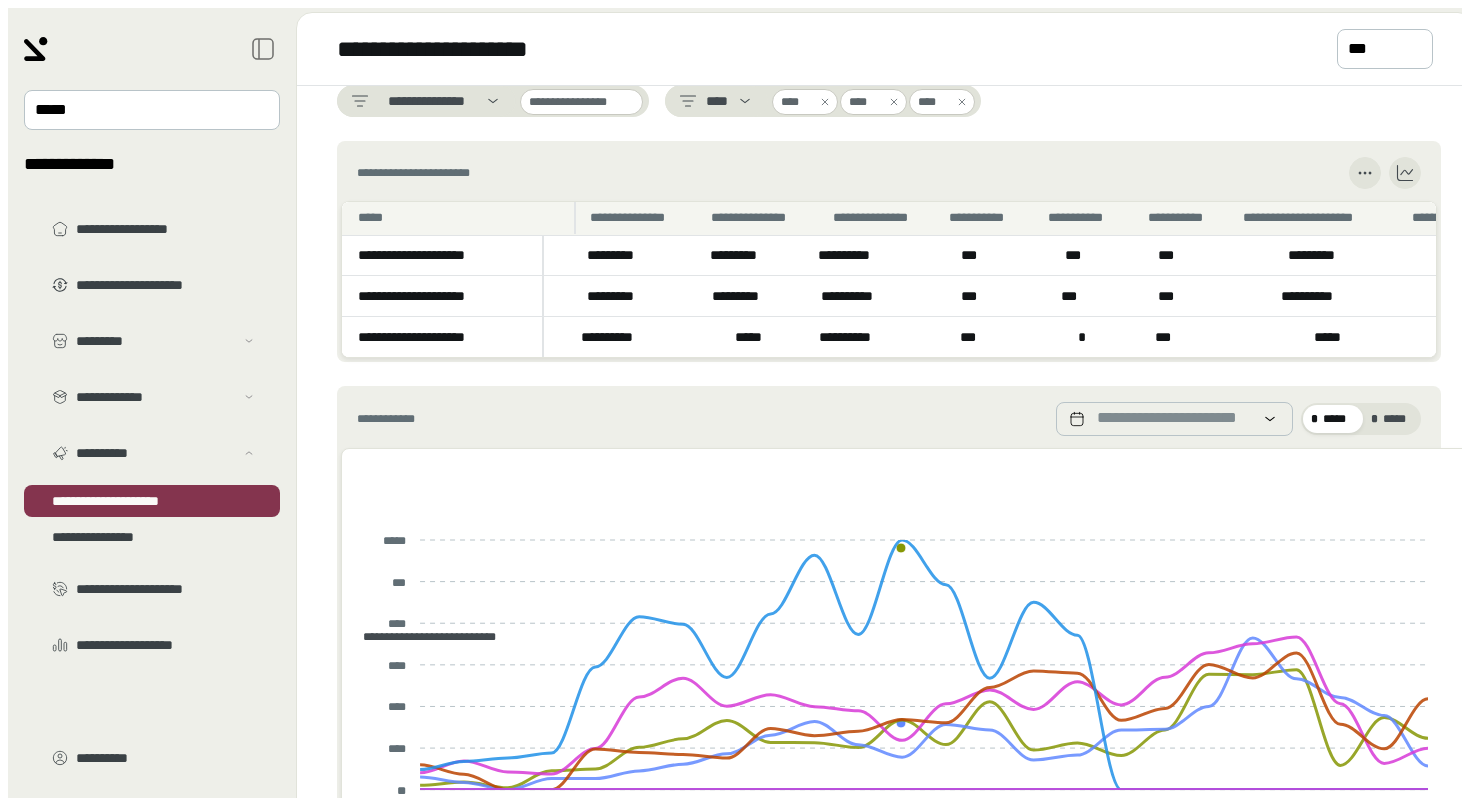 scroll, scrollTop: 0, scrollLeft: 0, axis: both 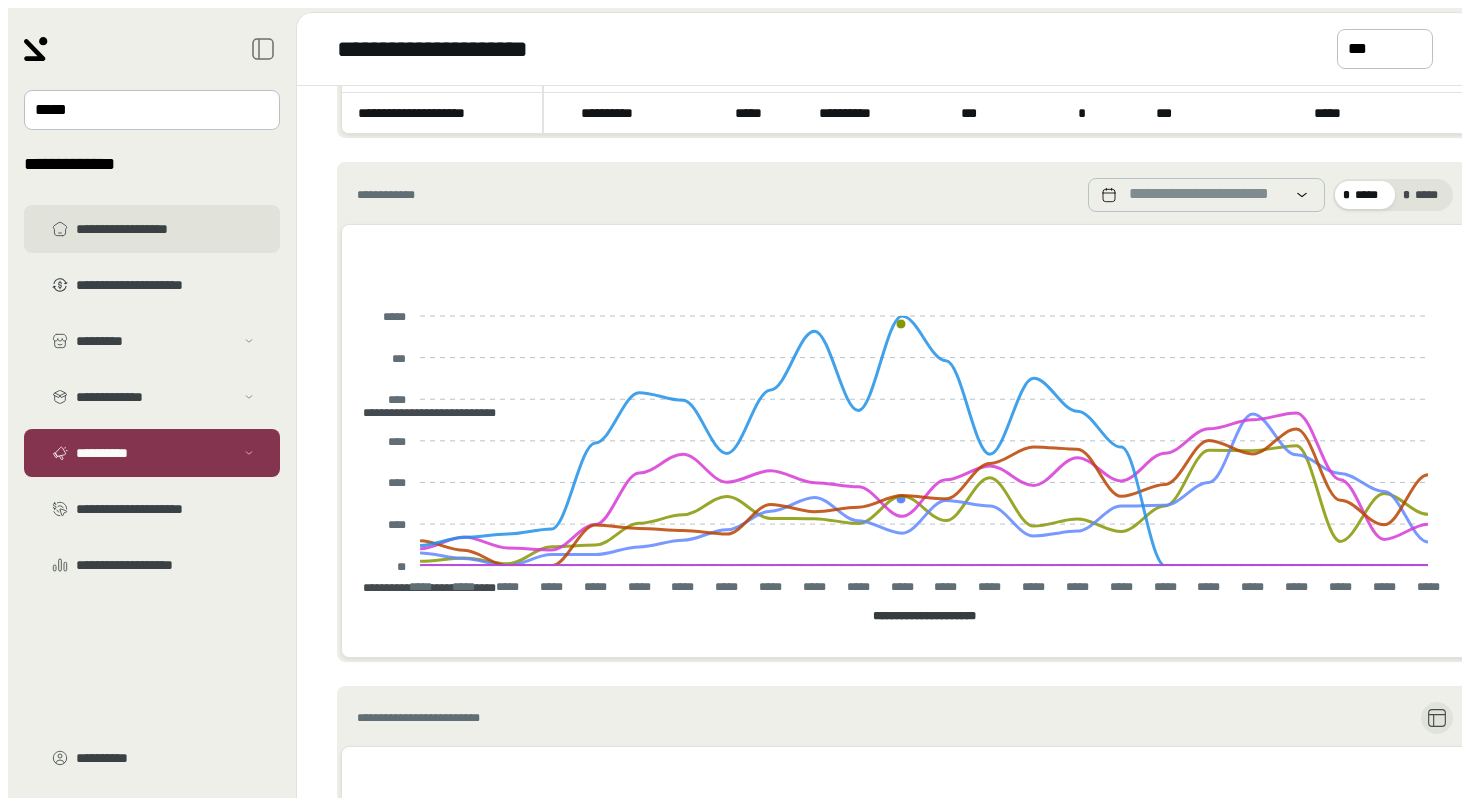 click on "**********" at bounding box center (166, 229) 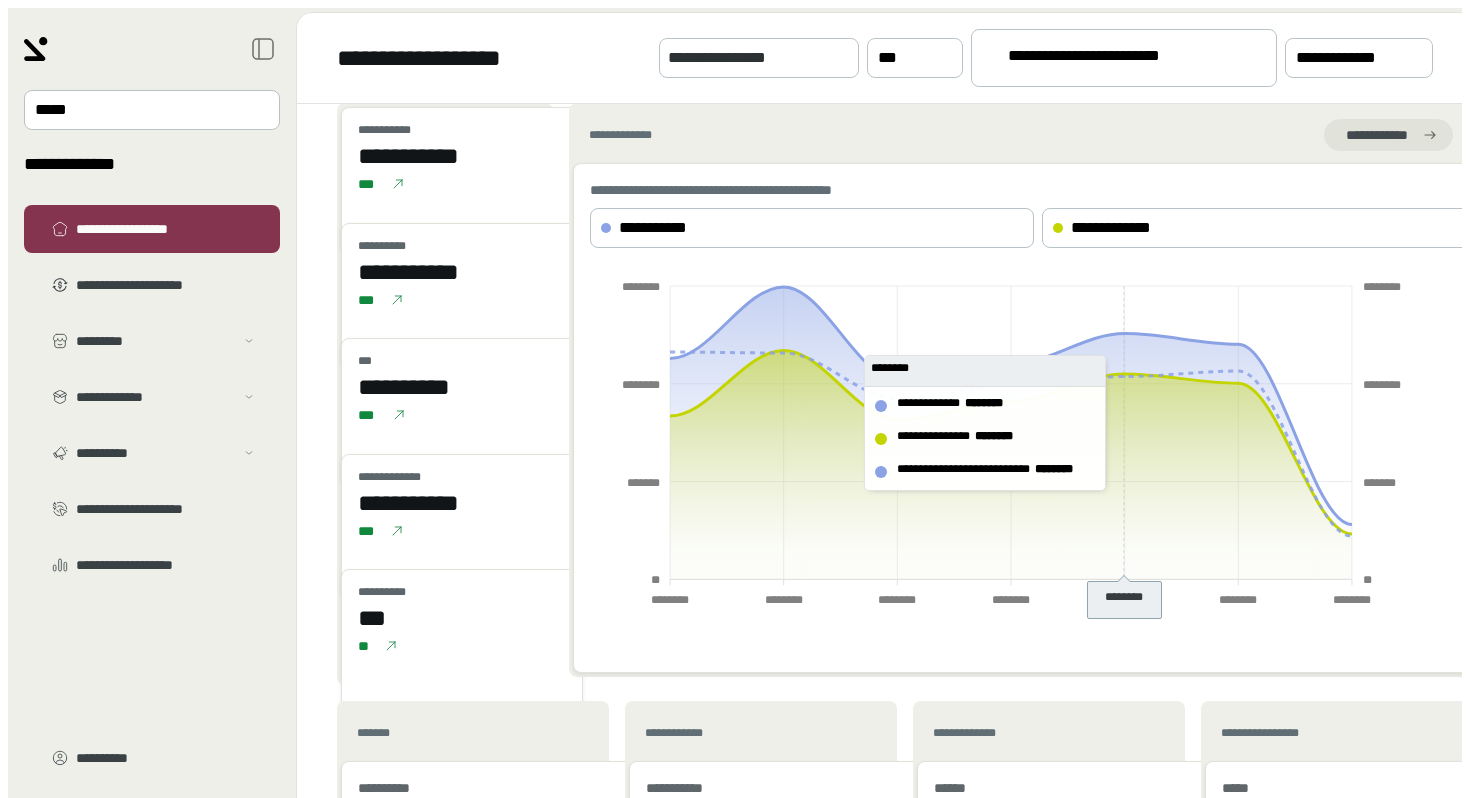 scroll, scrollTop: 15, scrollLeft: 0, axis: vertical 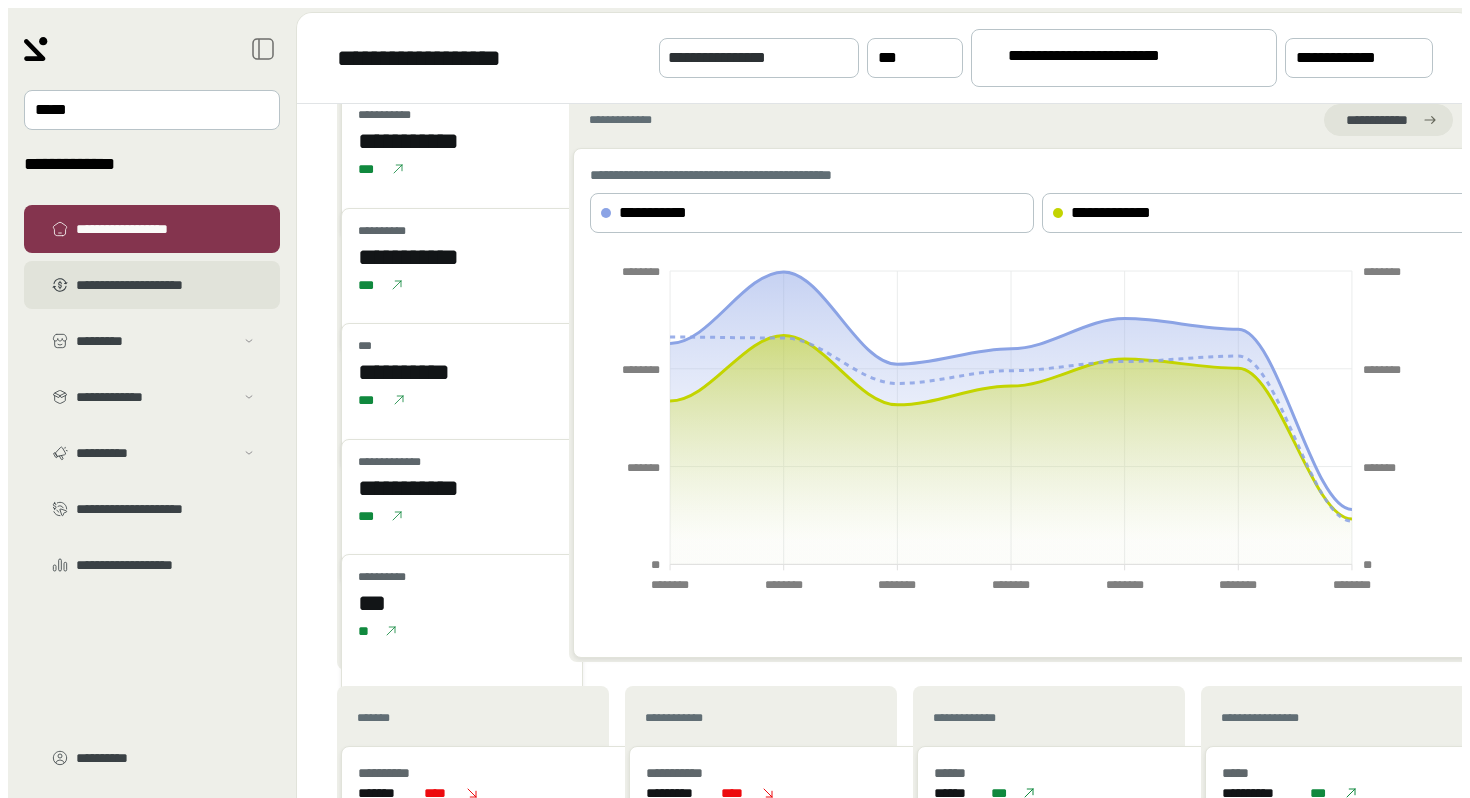 click on "**********" at bounding box center [166, 285] 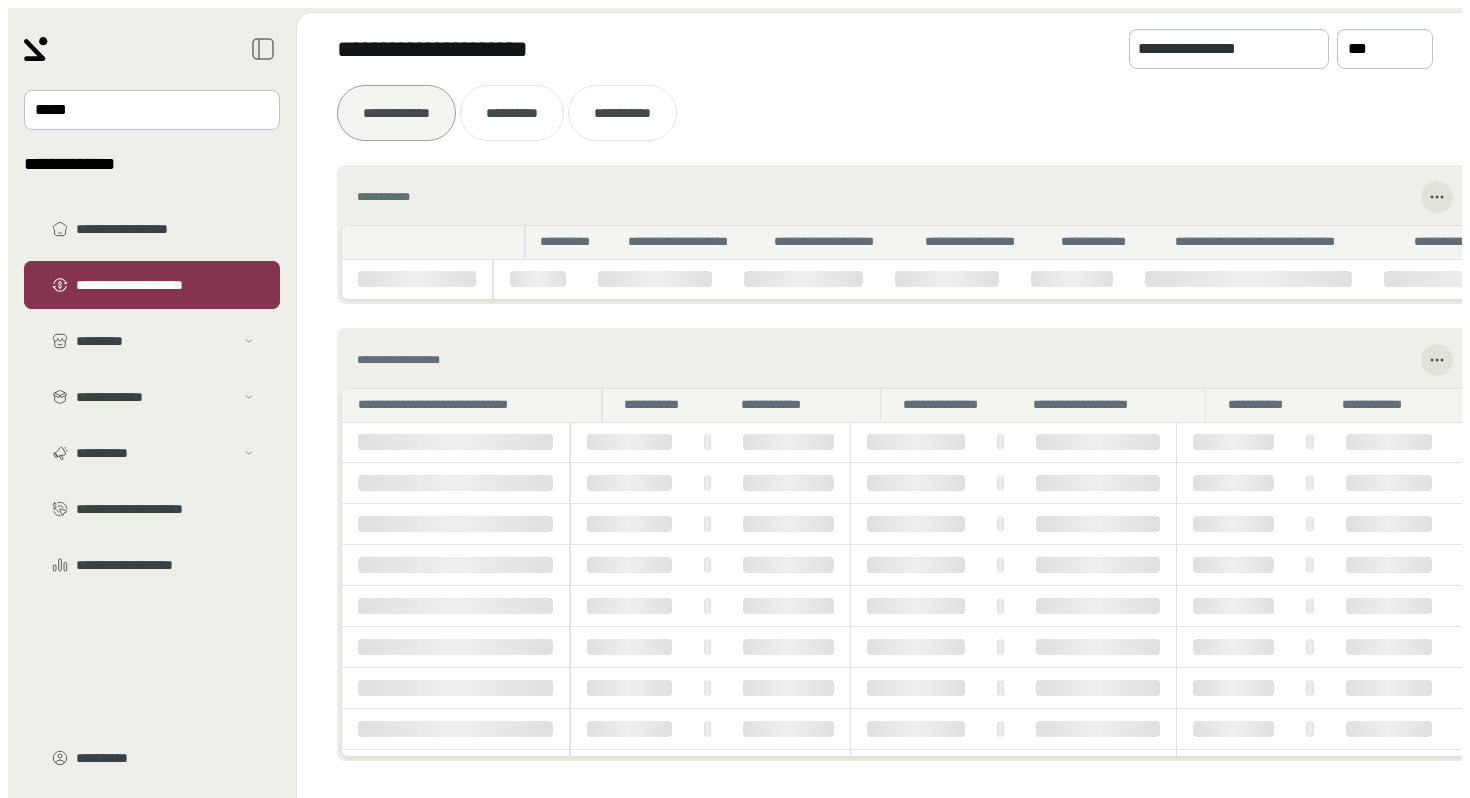scroll, scrollTop: 0, scrollLeft: 0, axis: both 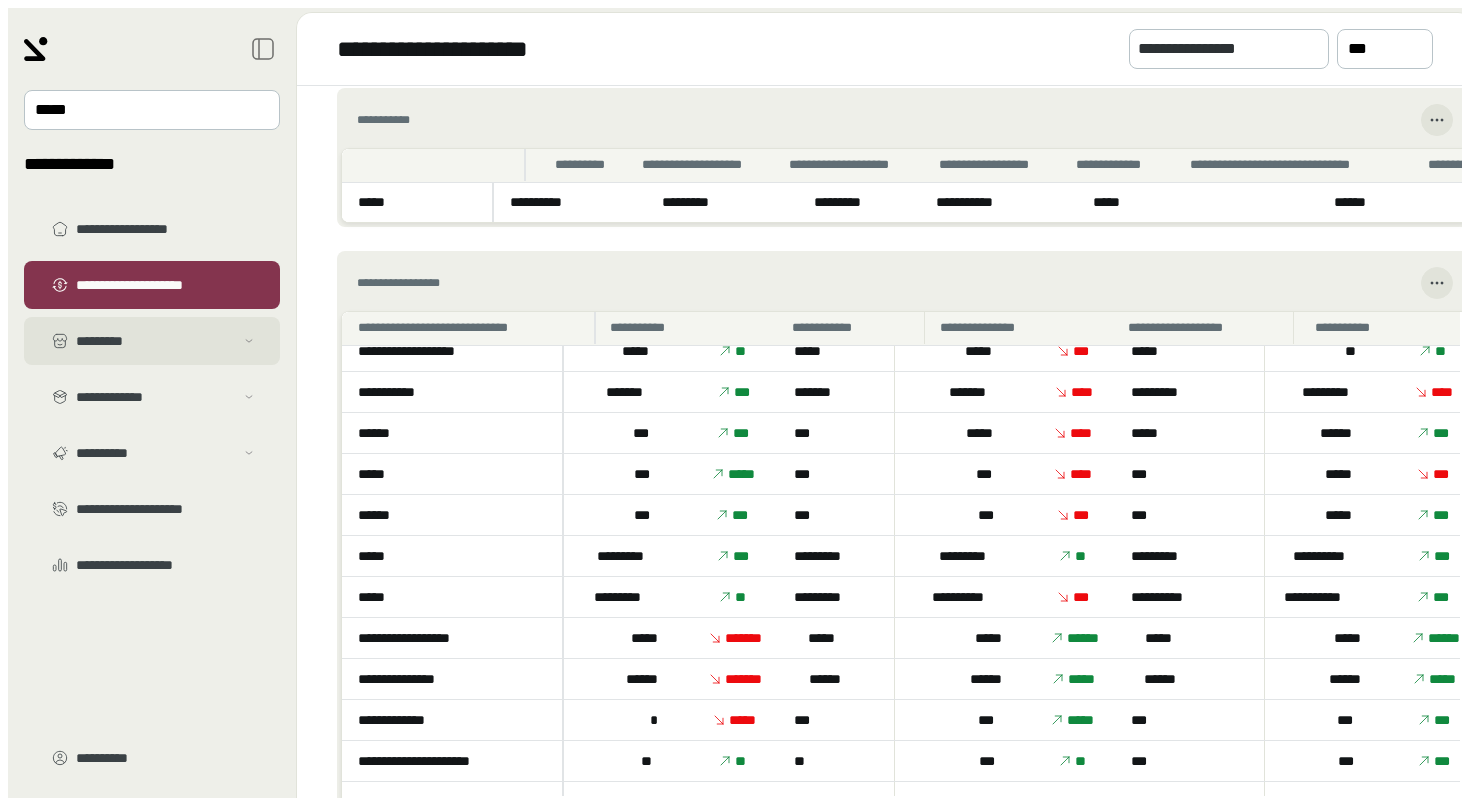 click on "*********" at bounding box center (155, 341) 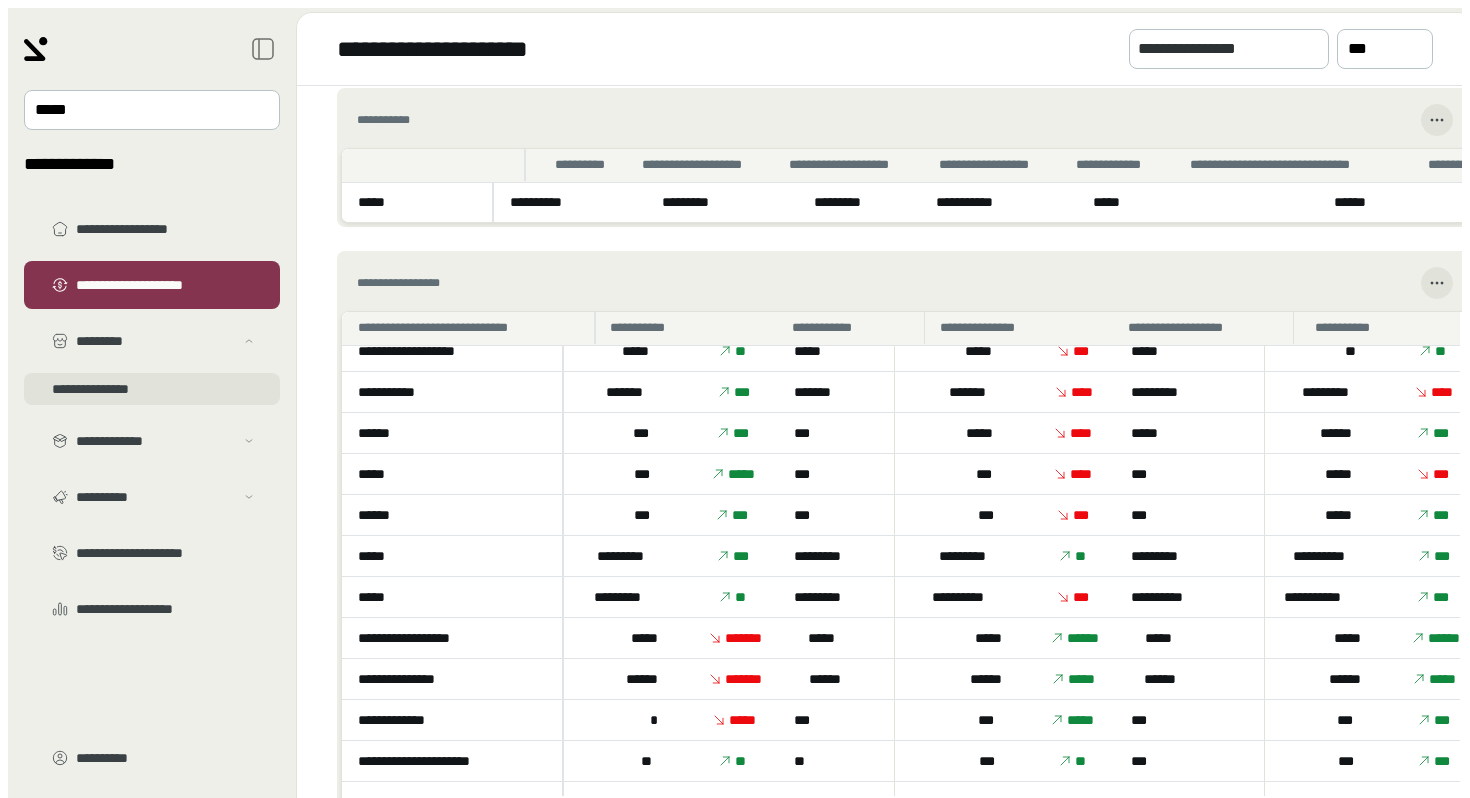 click on "**********" at bounding box center (152, 389) 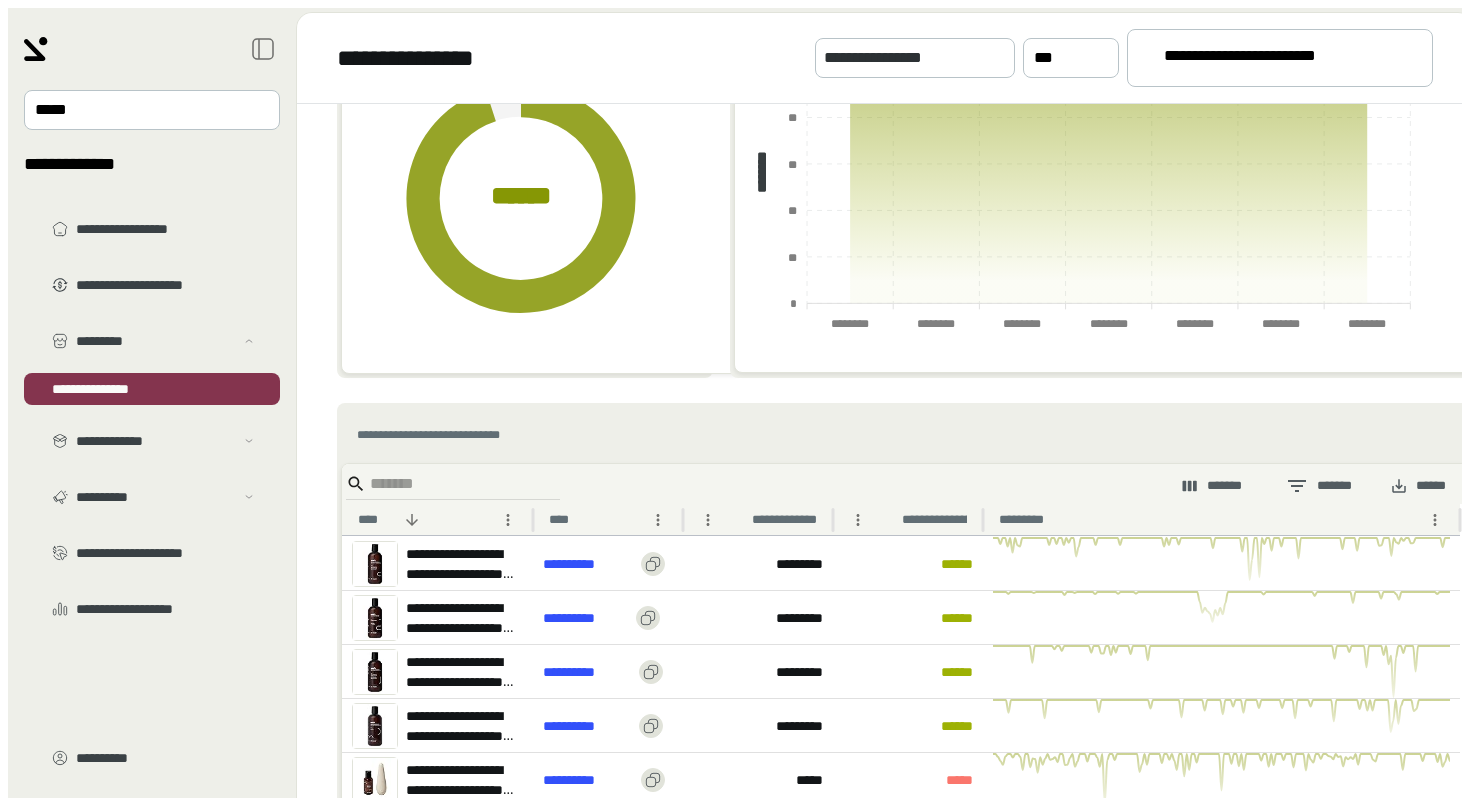 scroll, scrollTop: 180, scrollLeft: 0, axis: vertical 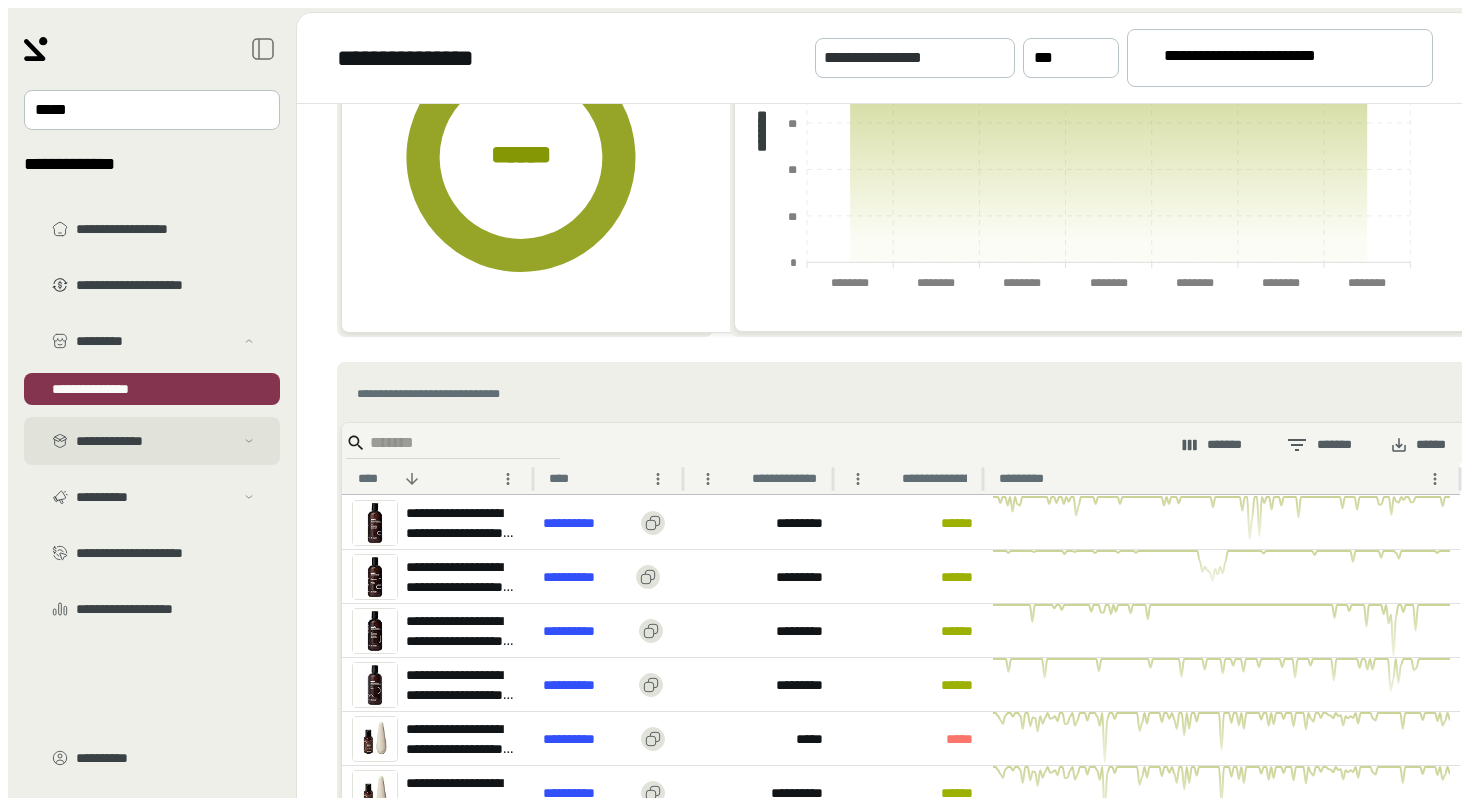 click on "**********" at bounding box center [155, 341] 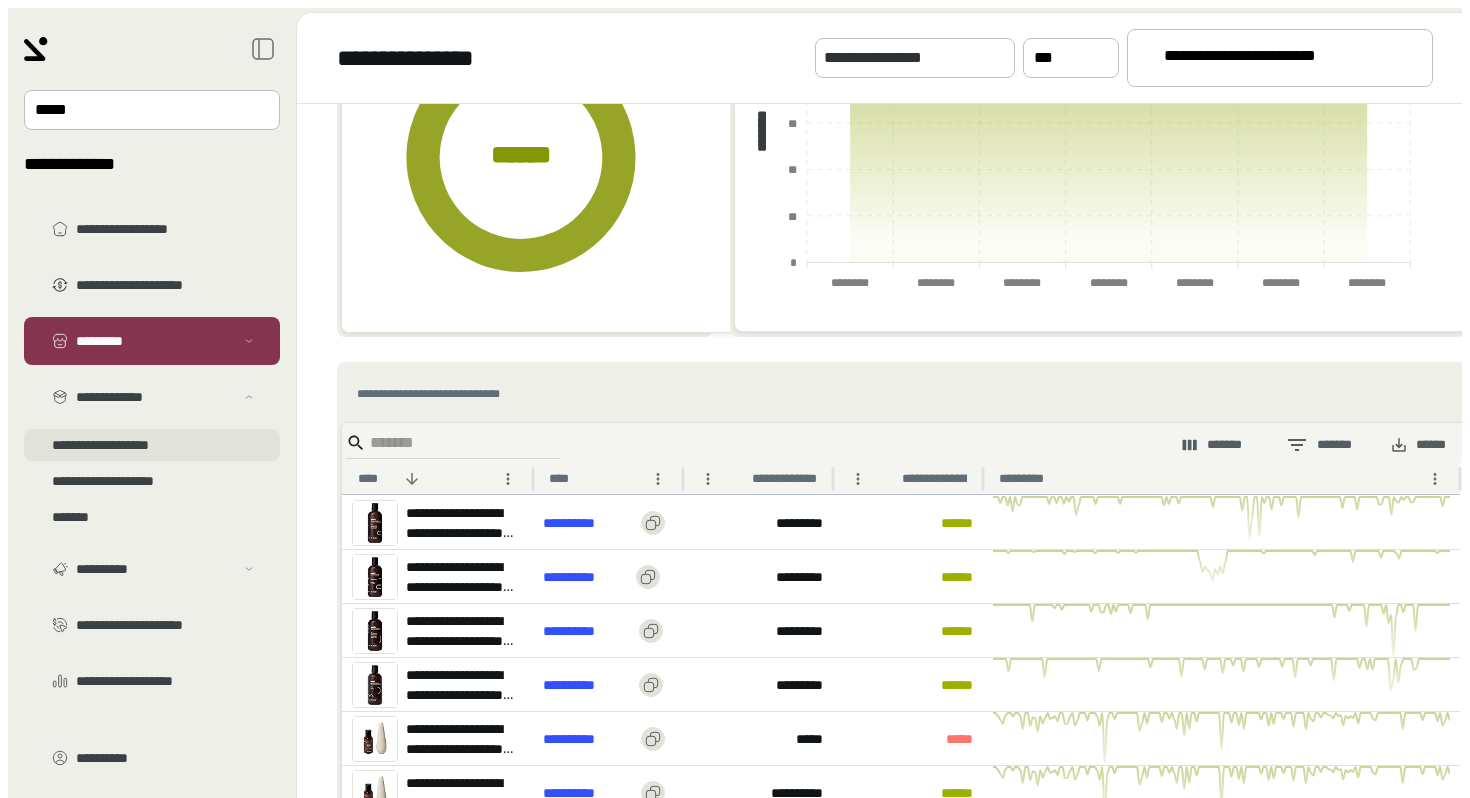 click on "**********" at bounding box center (152, 445) 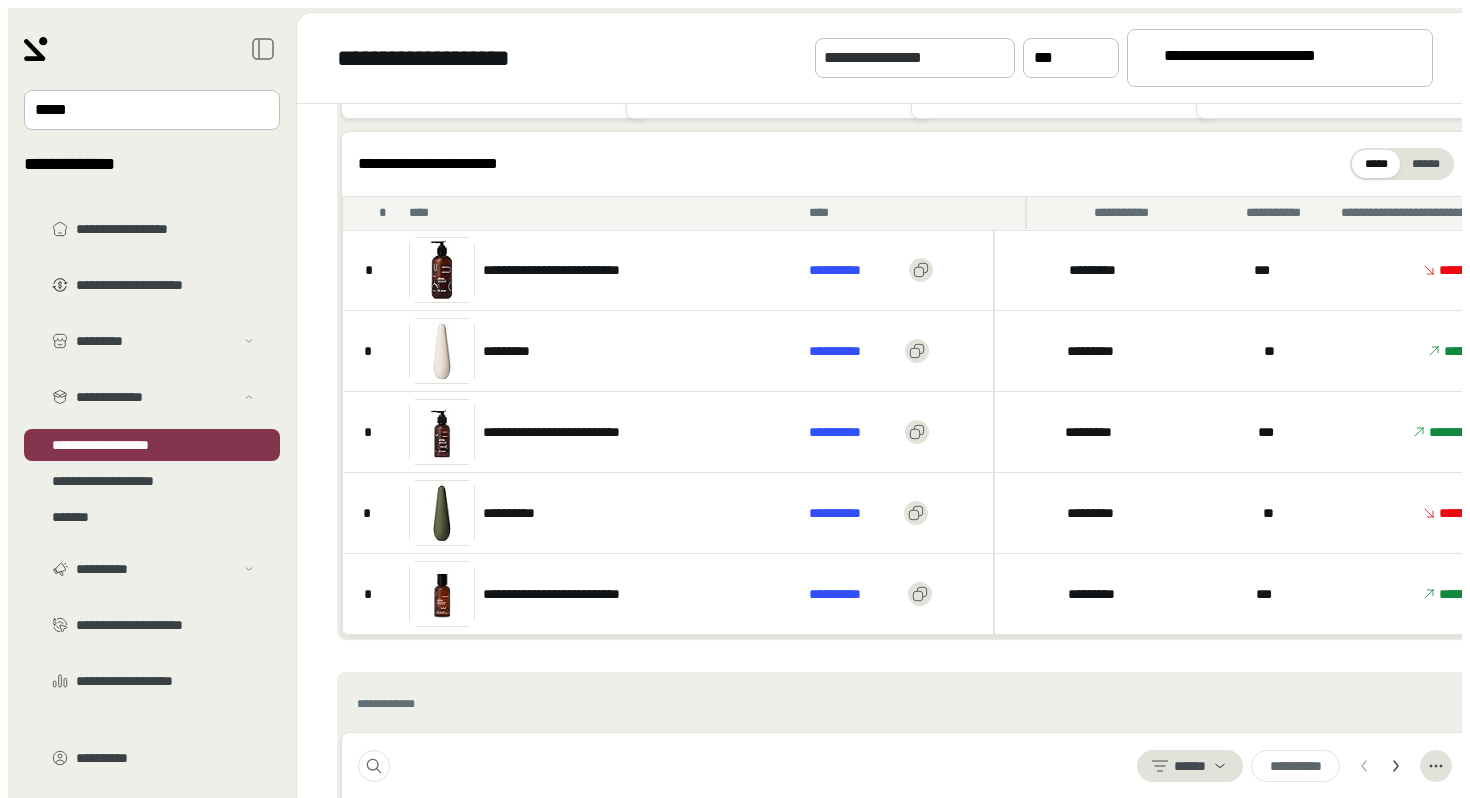 scroll, scrollTop: 0, scrollLeft: 0, axis: both 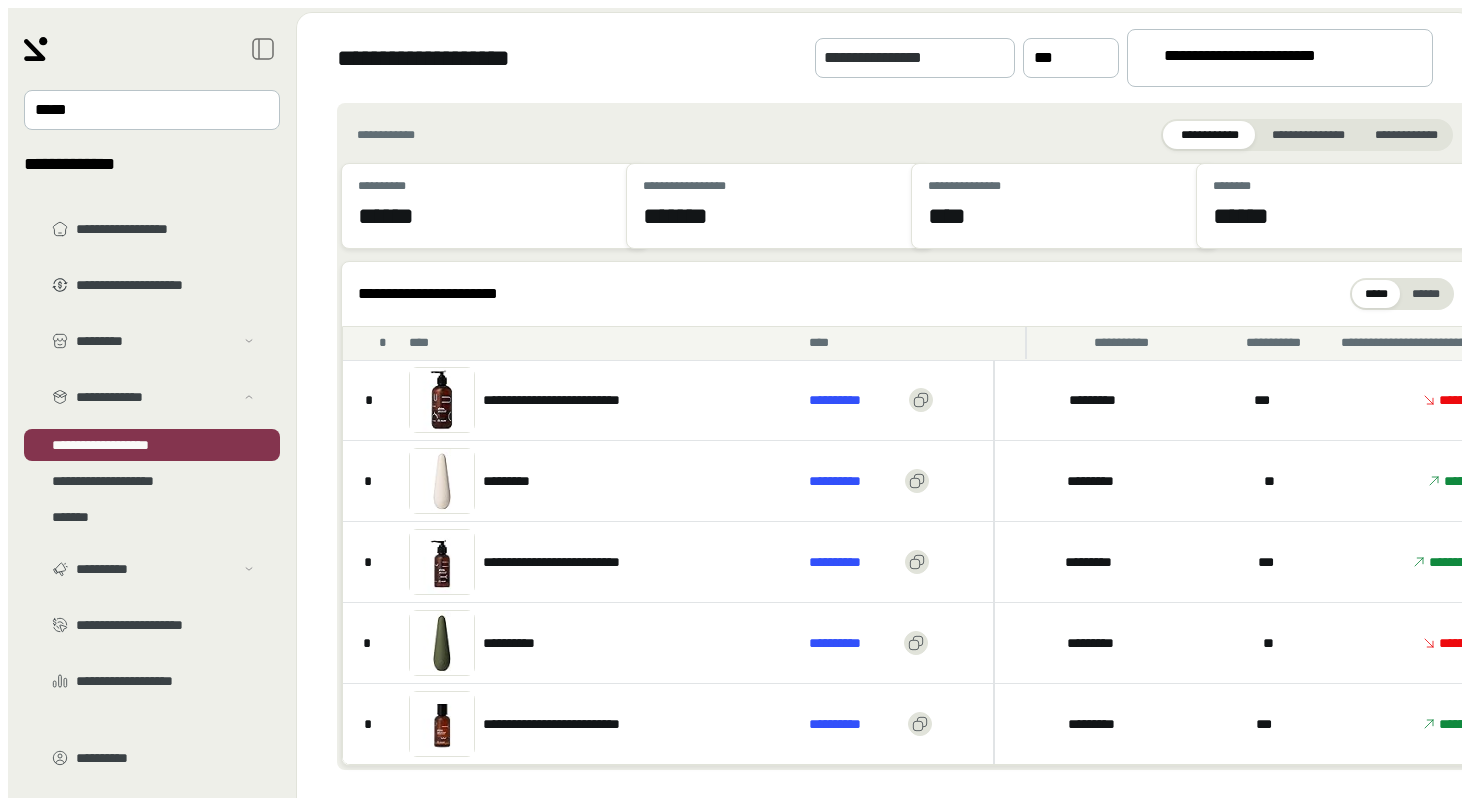 click on "**********" at bounding box center [1271, 59] 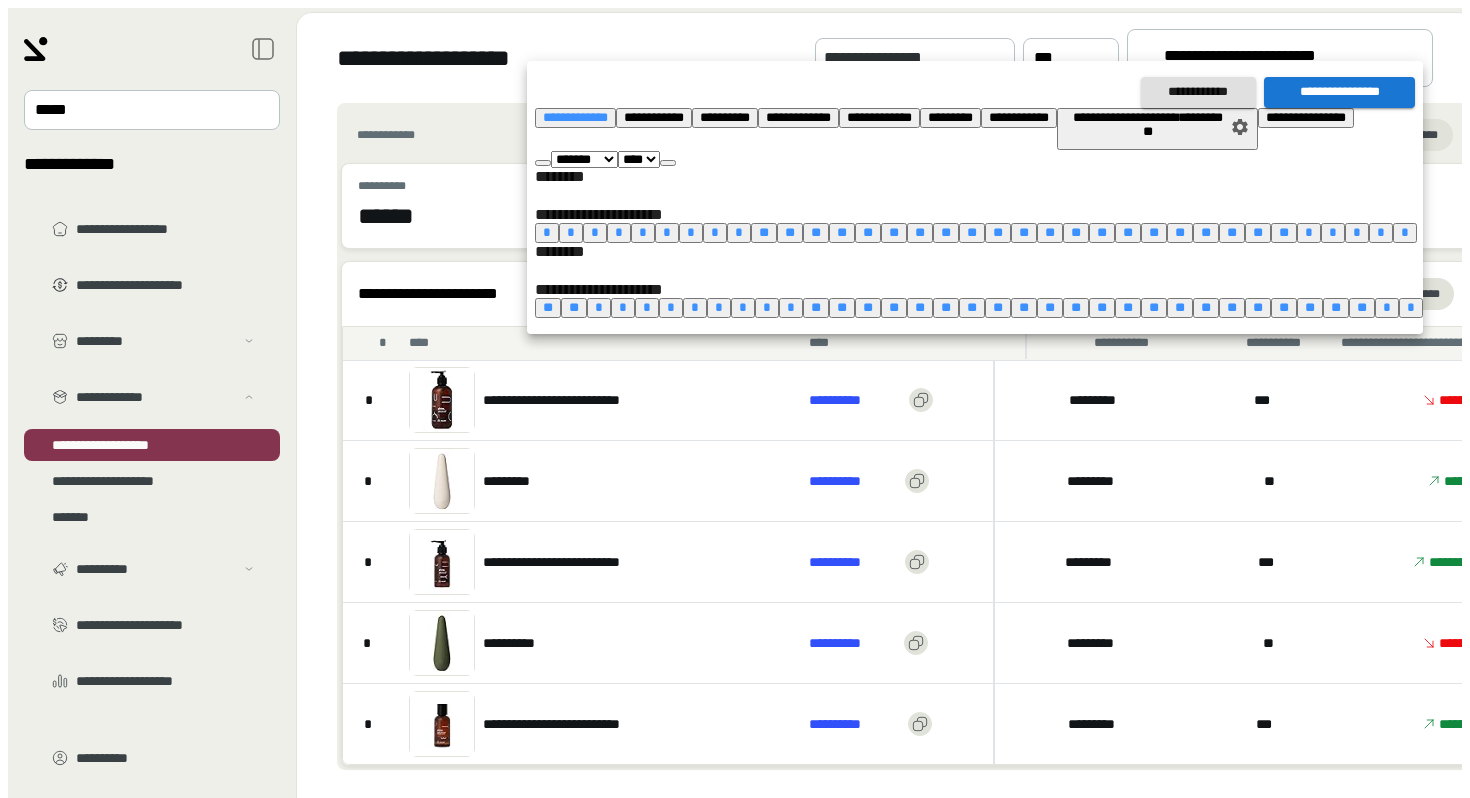 click on "*" at bounding box center (599, 307) 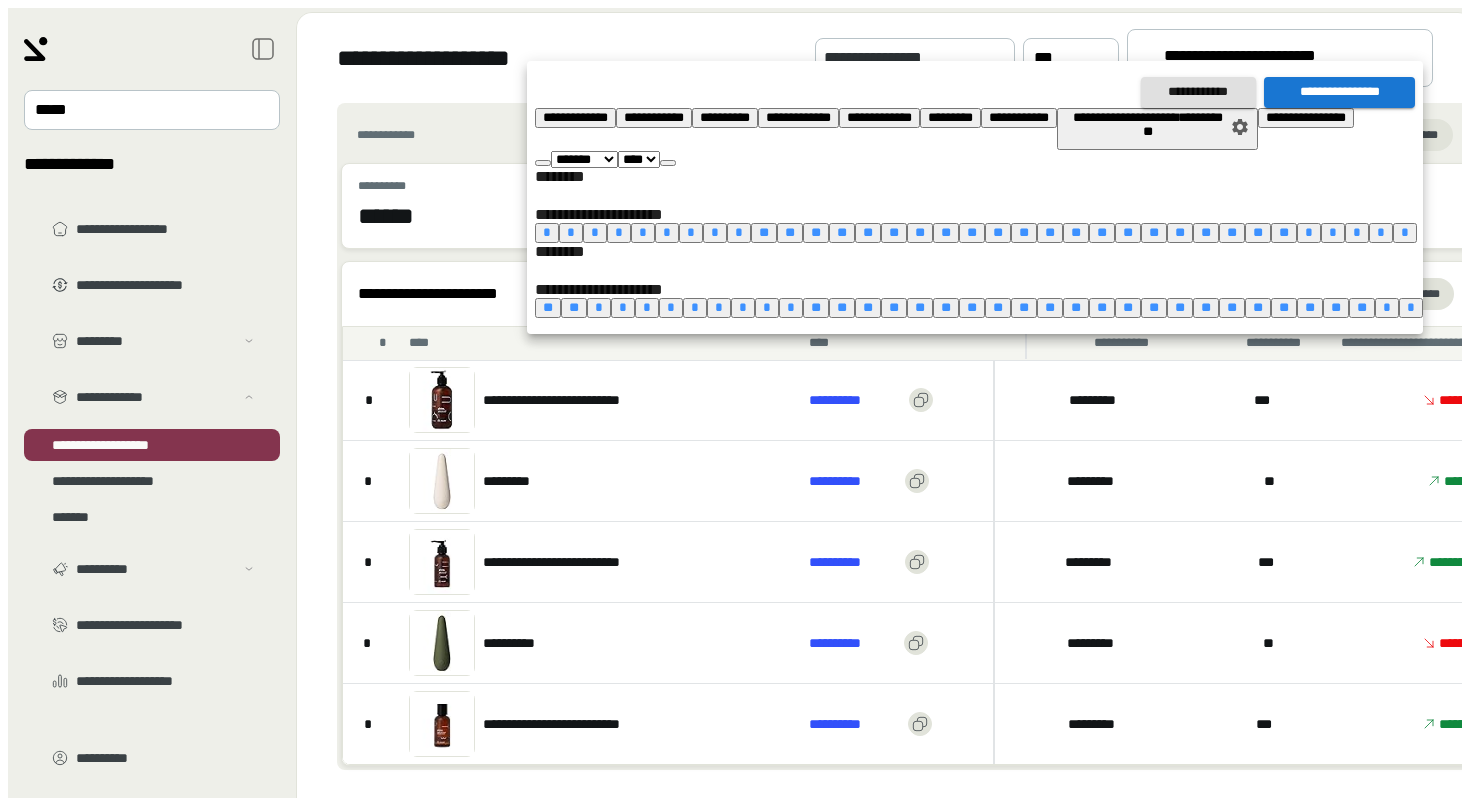 click on "*" at bounding box center [767, 307] 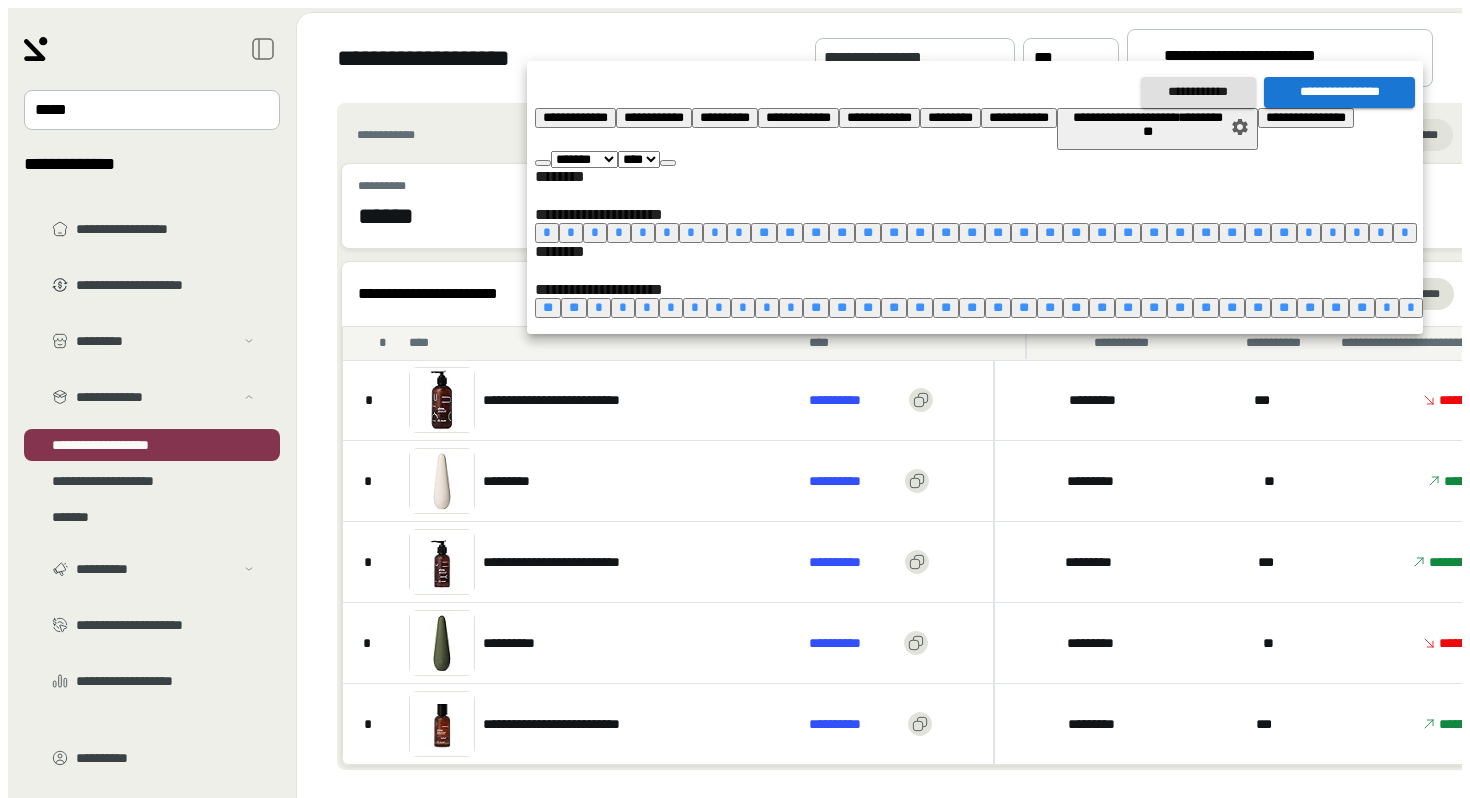click on "**********" at bounding box center [1339, 92] 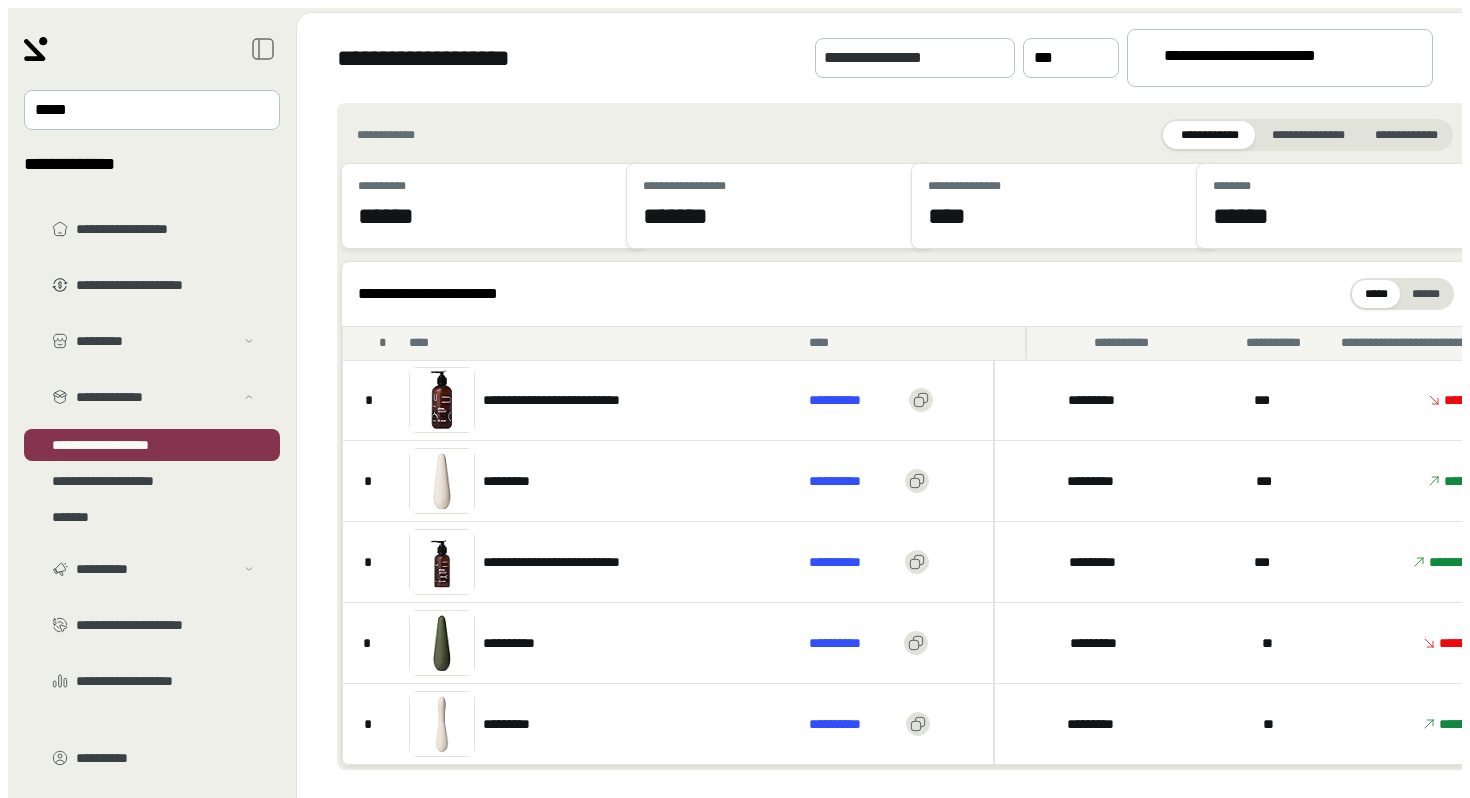 click on "**********" at bounding box center [901, 461] 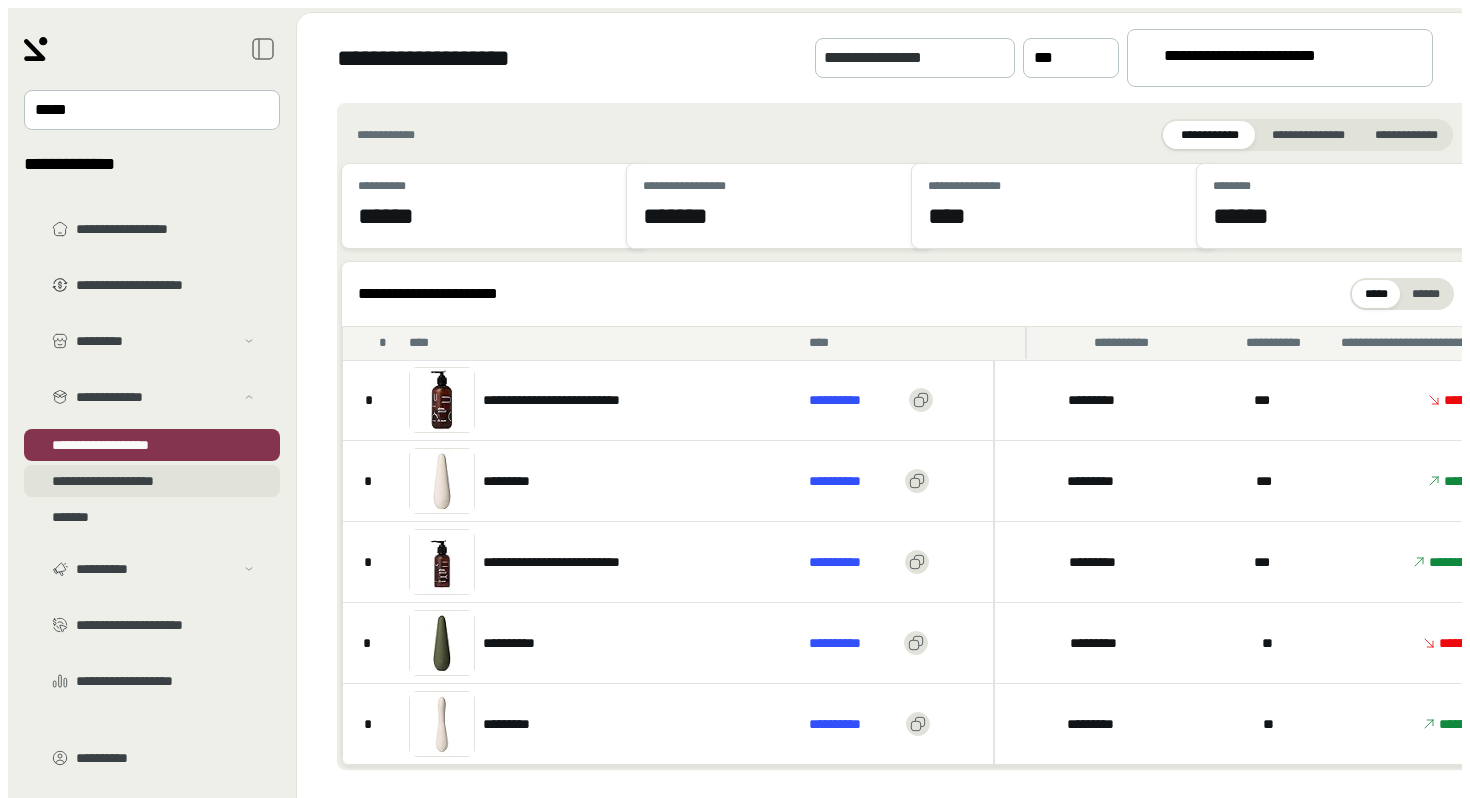 click on "**********" at bounding box center [152, 365] 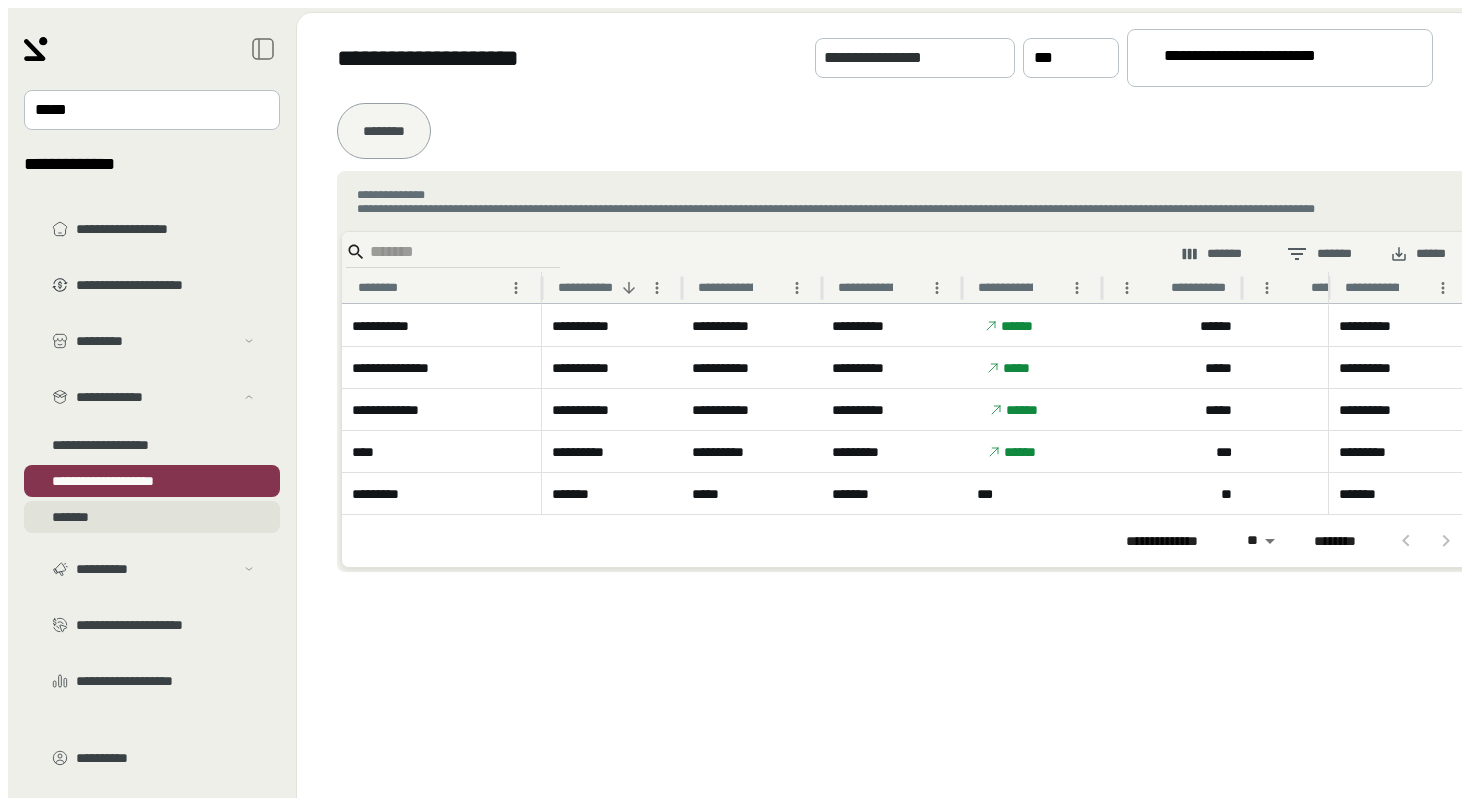 click on "*******" at bounding box center [152, 365] 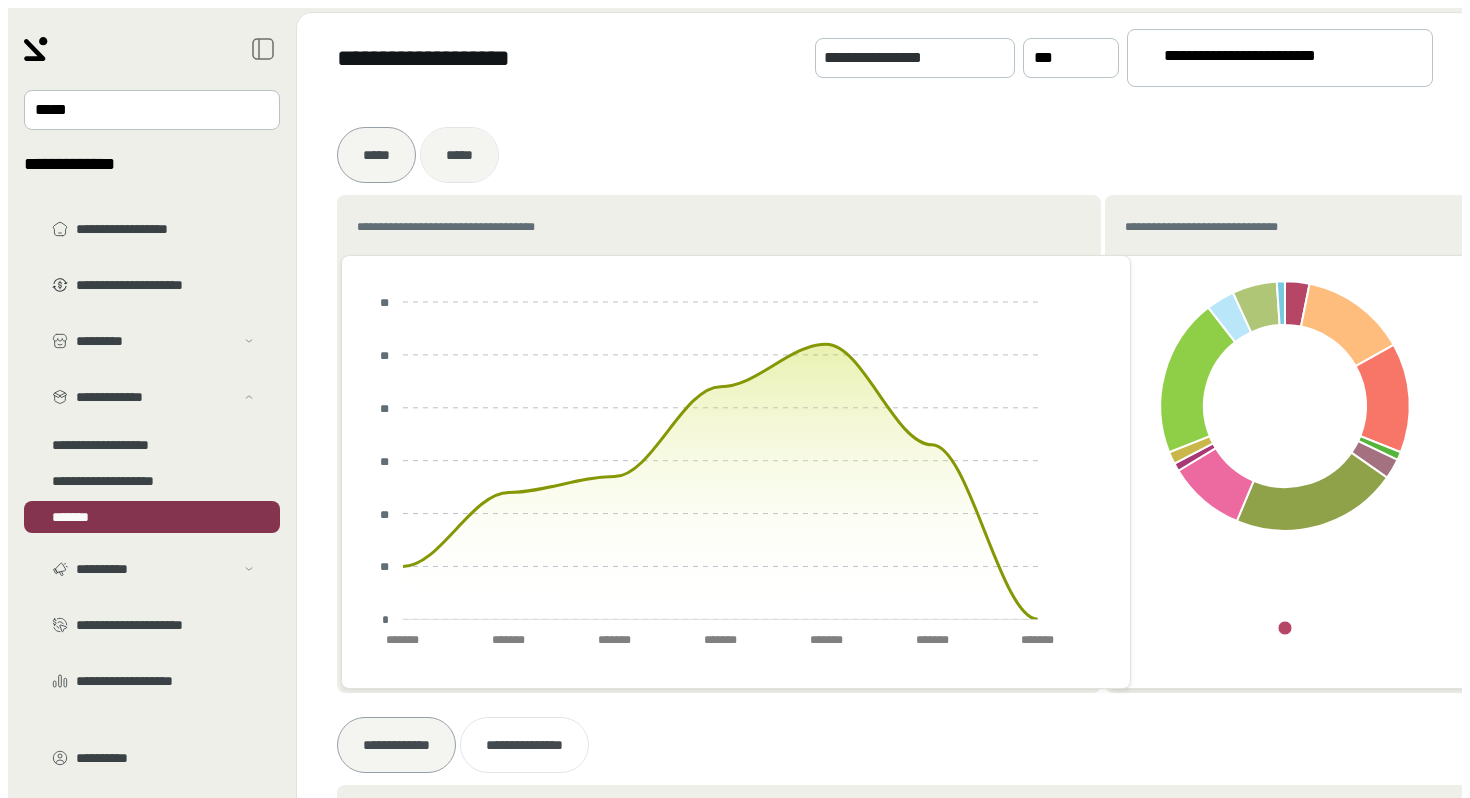 click on "*****" at bounding box center (376, 155) 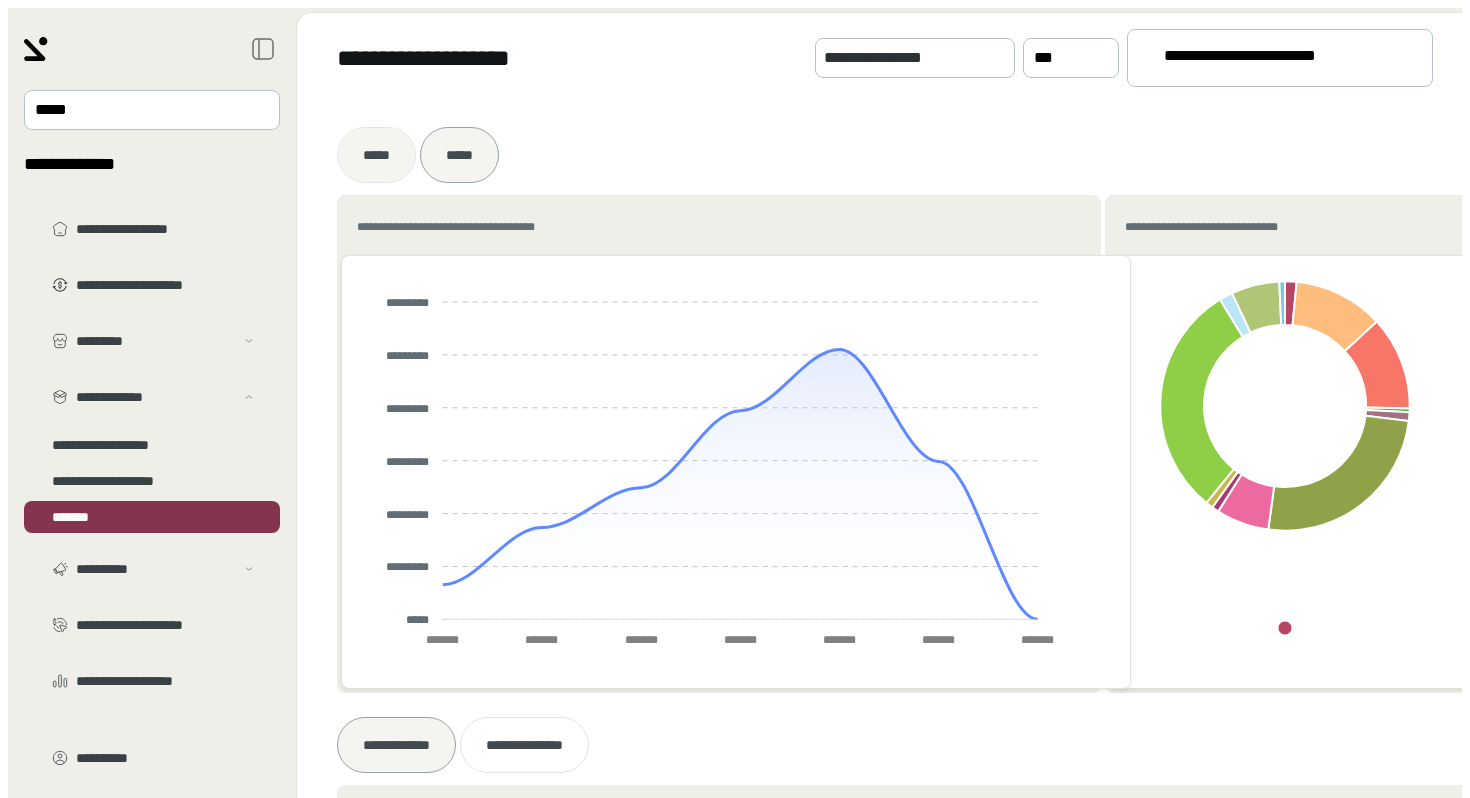 click at bounding box center (376, 155) 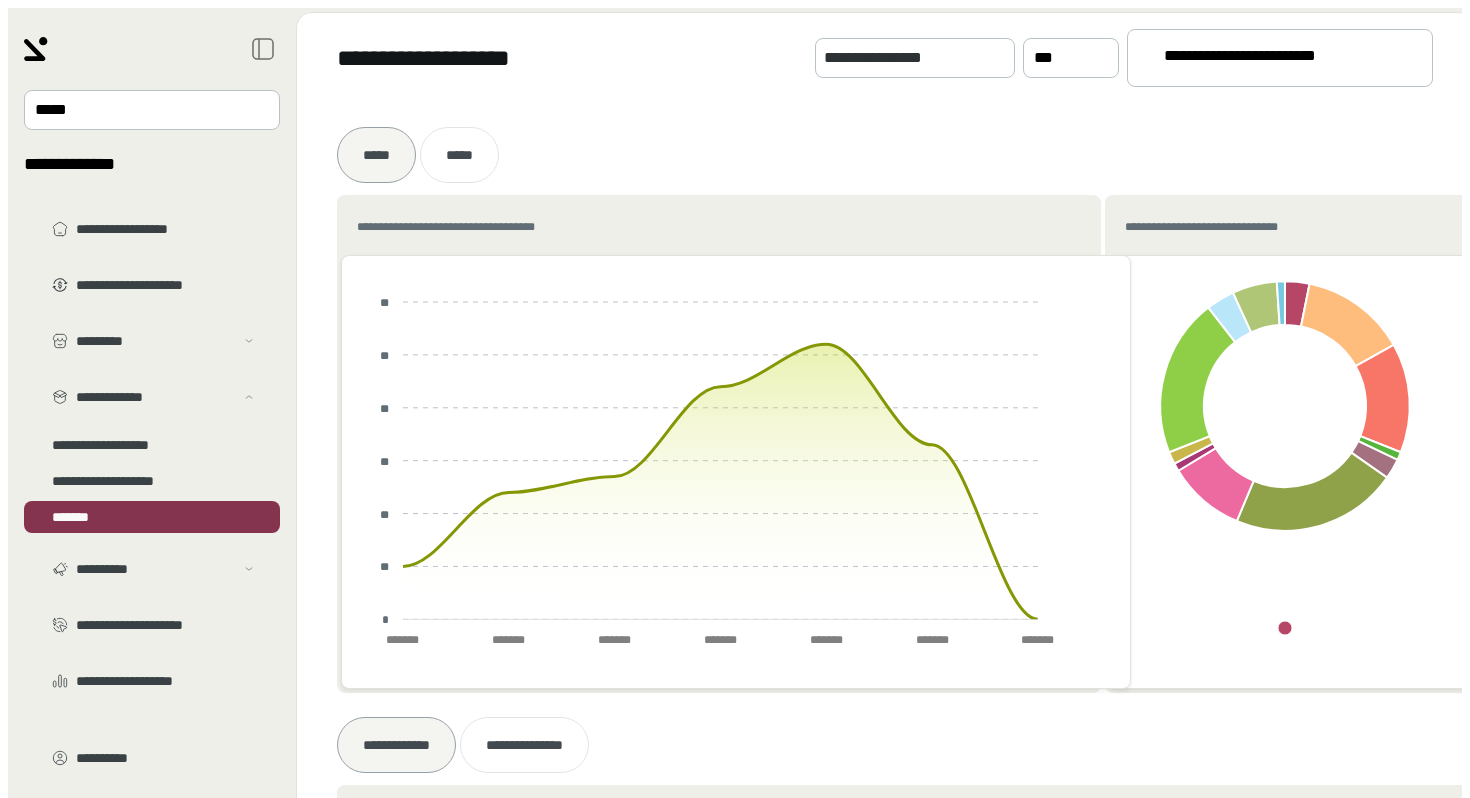 click on "**********" at bounding box center (1280, 58) 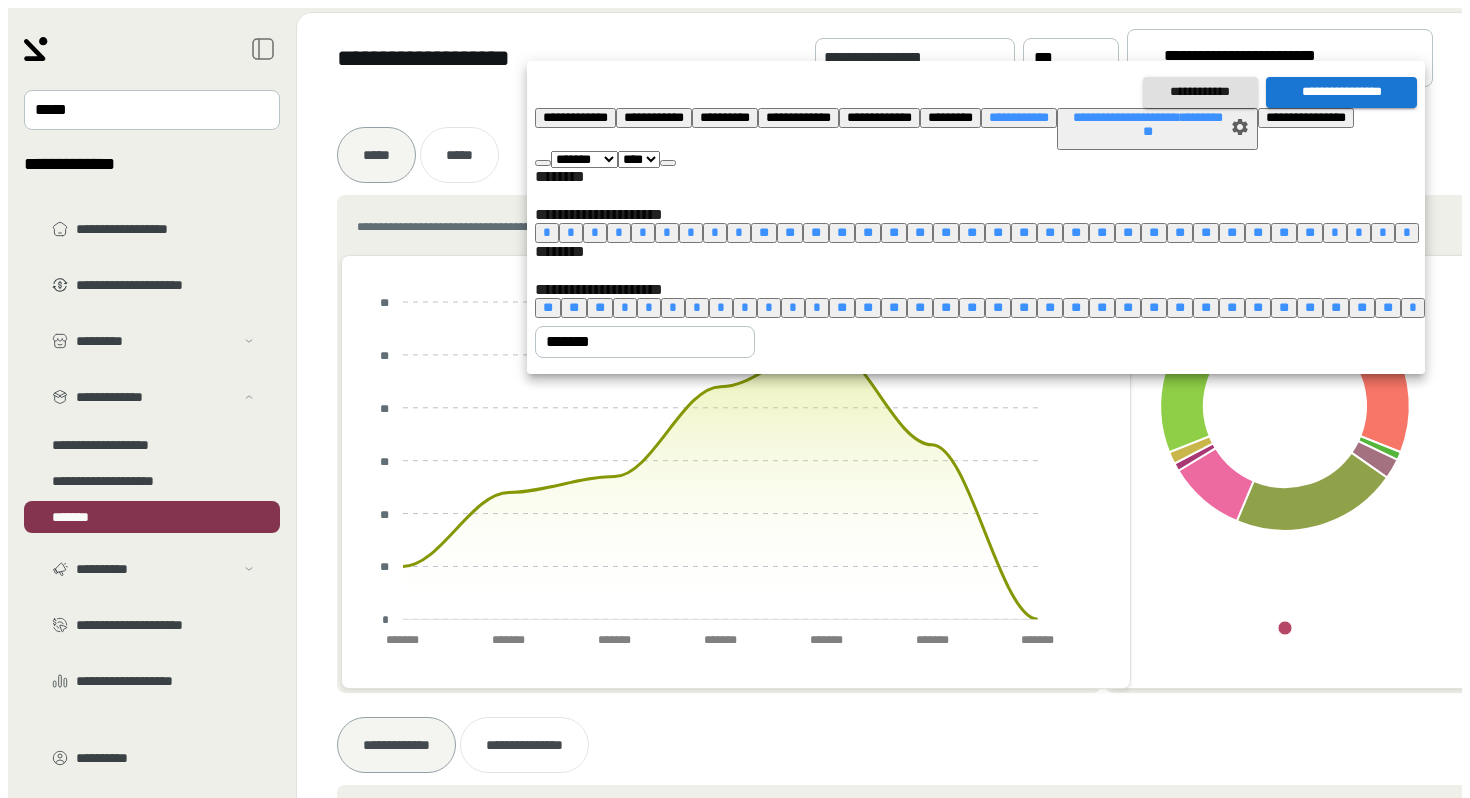 click on "******* ******** ***** ***** *** **** **** ****** ********* ******* ******** ******** **** **** **** **** **** **** **** **** **** **** **** **** **** **** **** **** **** **** **** **** **** **** **** **** **** **** **** **** **** **** **** **** **** **** **** **** **** **** **** **** **** **** **** **** **** **** **** **** **** **** **** **** **** **** **** **** **** **** **** **** **** **** **** **** **** **** **** **** **** **** **** **** **** **** **** **** **** **** **** **** **** **** **** **** **** **** **** **** **** **** **** **** **** **** **** **** **** **** **** **** ****" at bounding box center (980, 159) 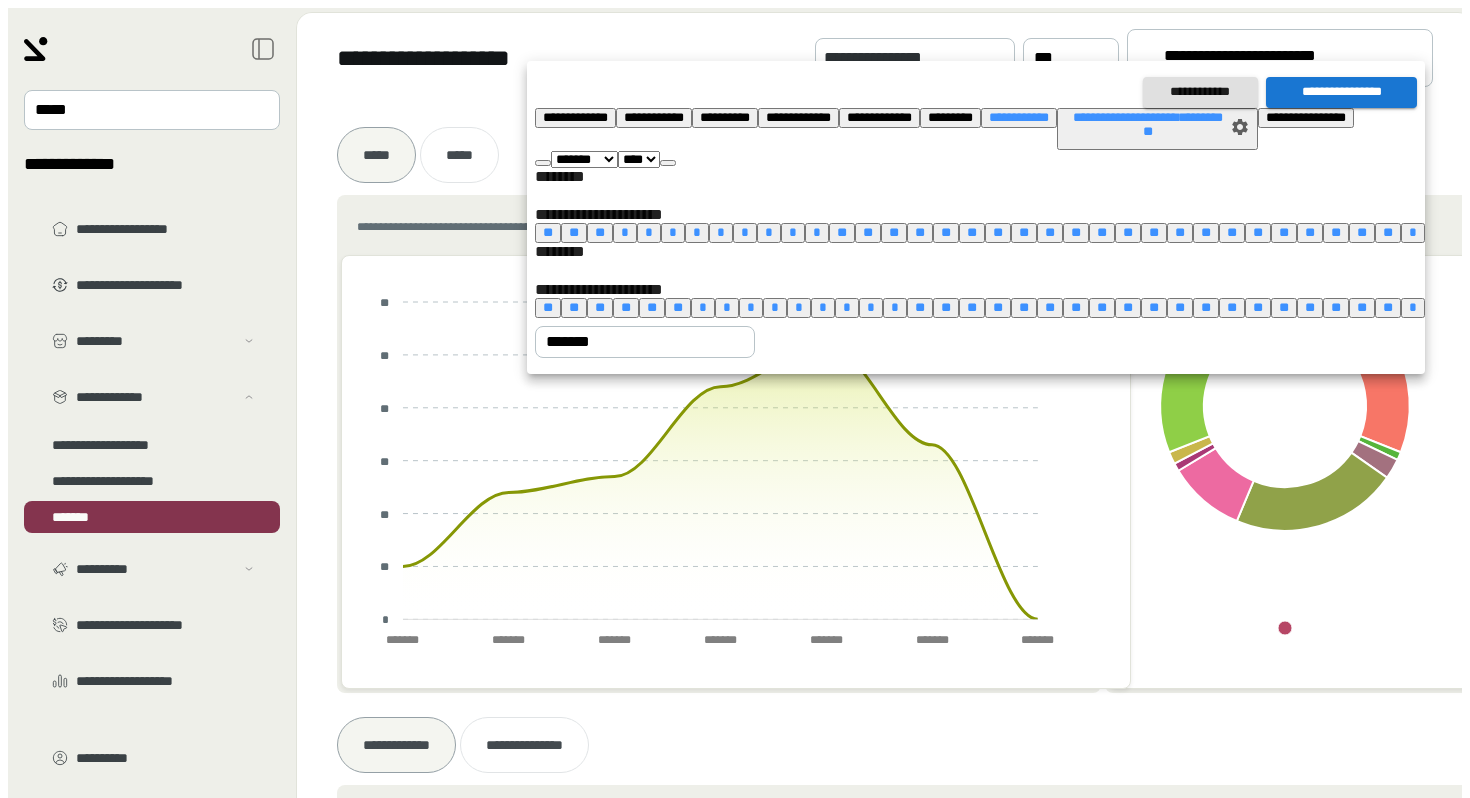 click at bounding box center (668, 163) 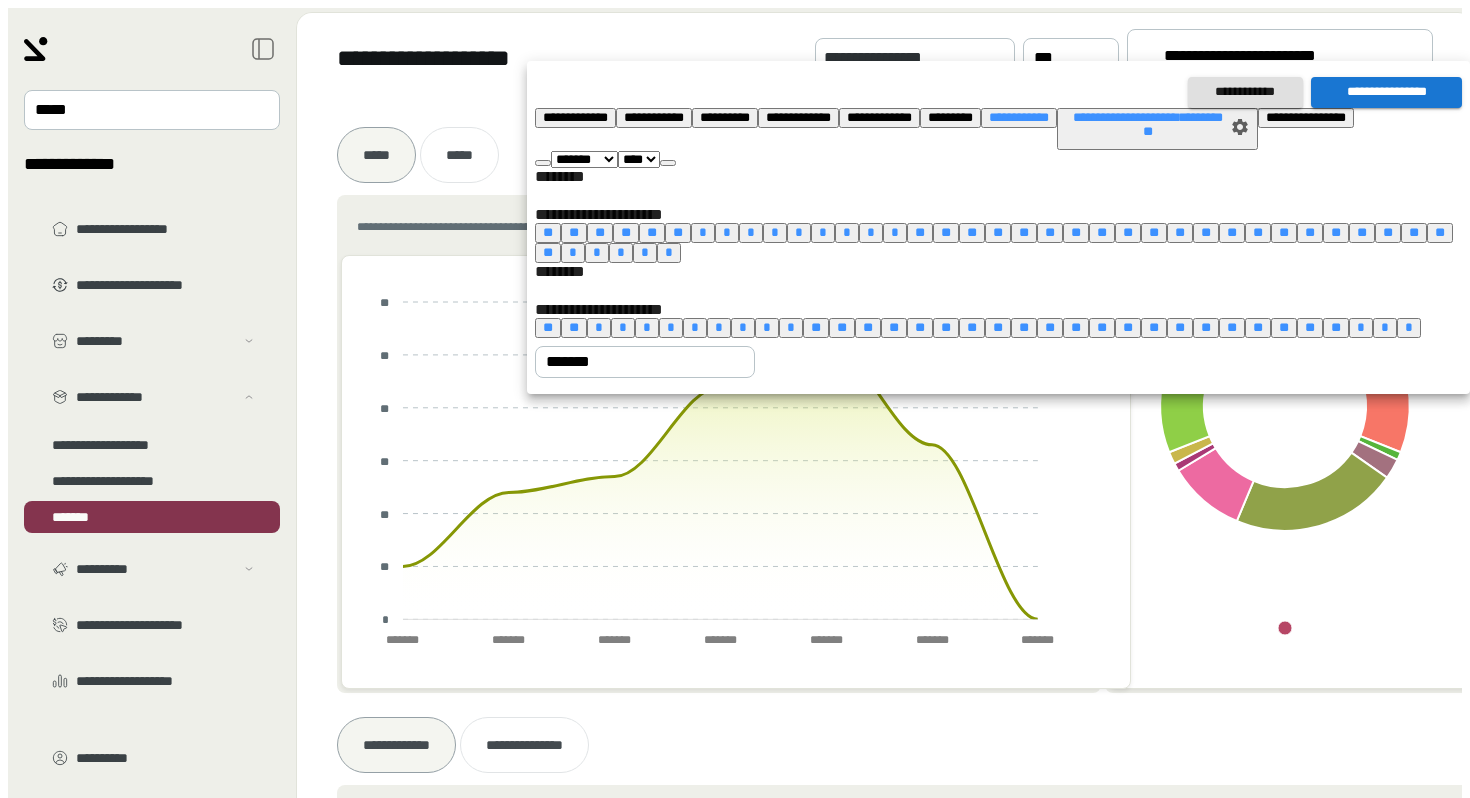 click at bounding box center [668, 163] 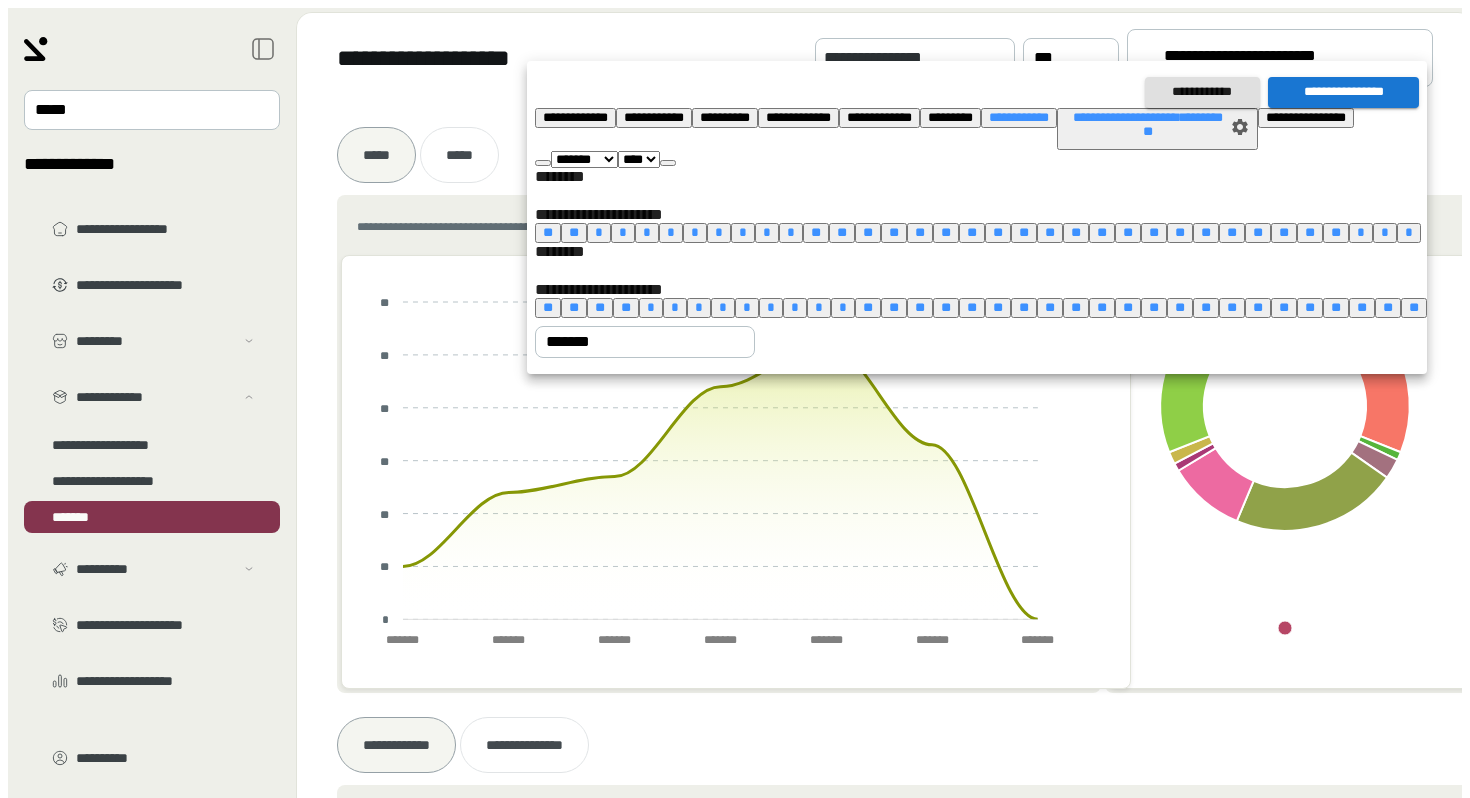 click at bounding box center (668, 163) 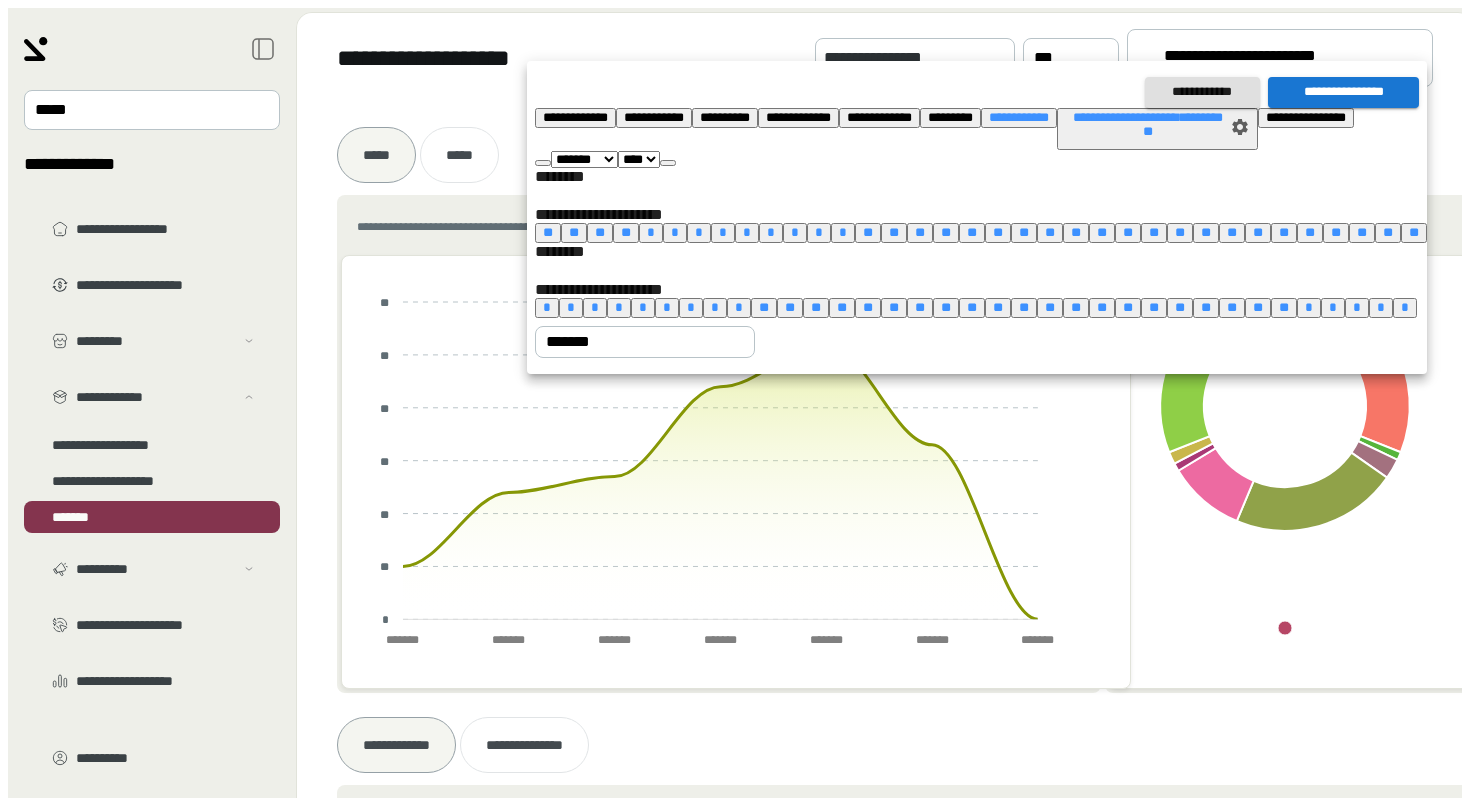 click at bounding box center (668, 163) 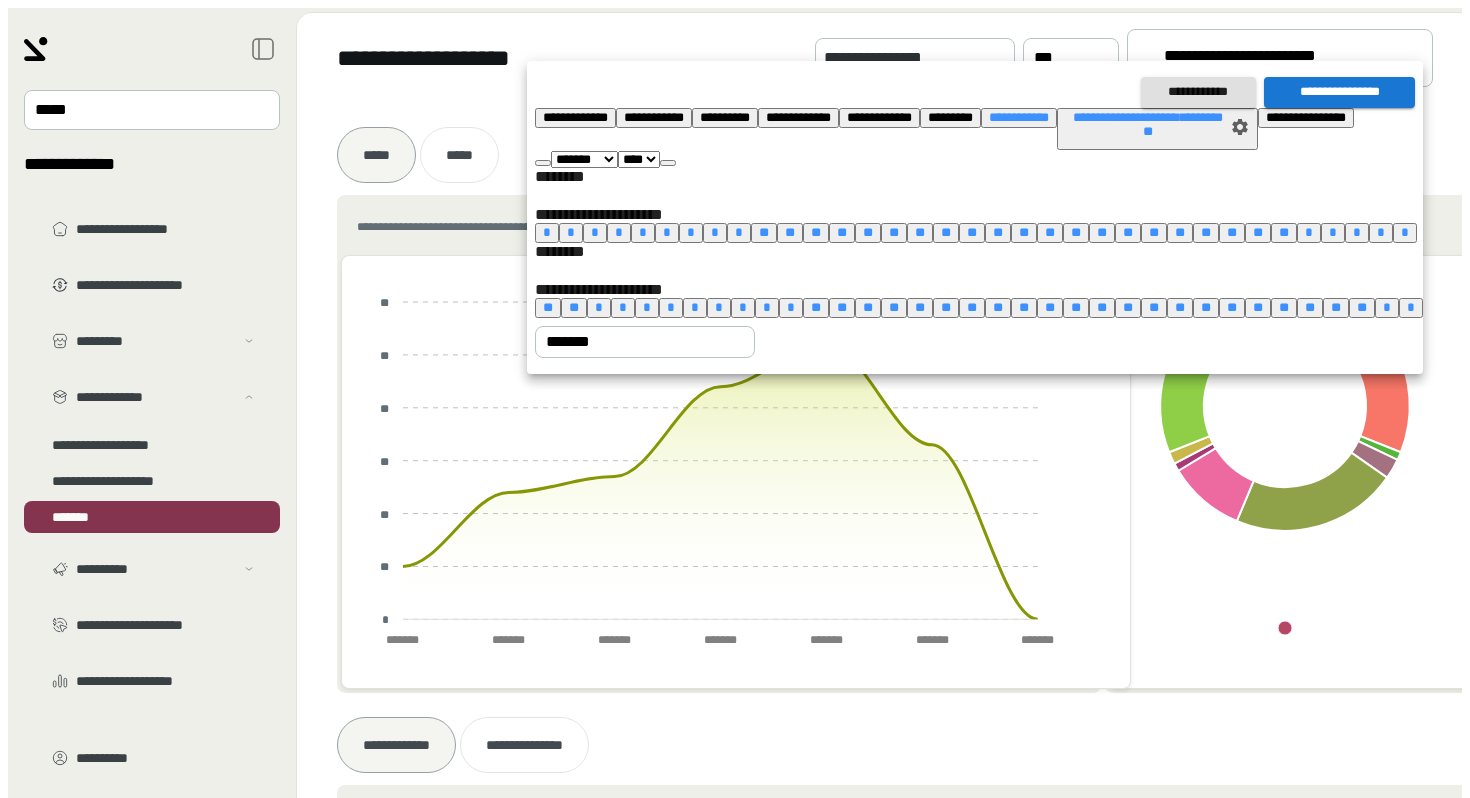 click at bounding box center [735, 399] 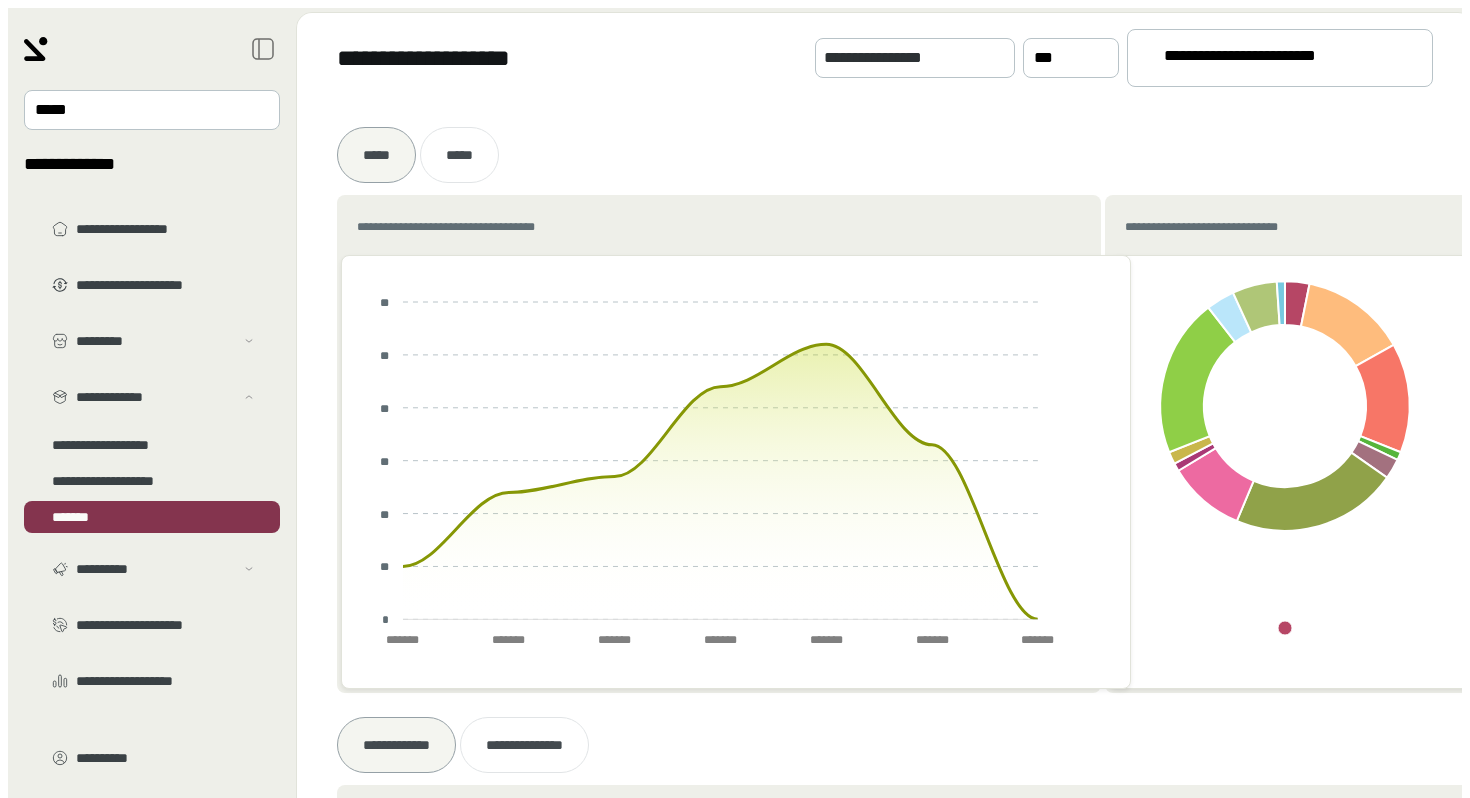 click on "**********" at bounding box center [1271, 59] 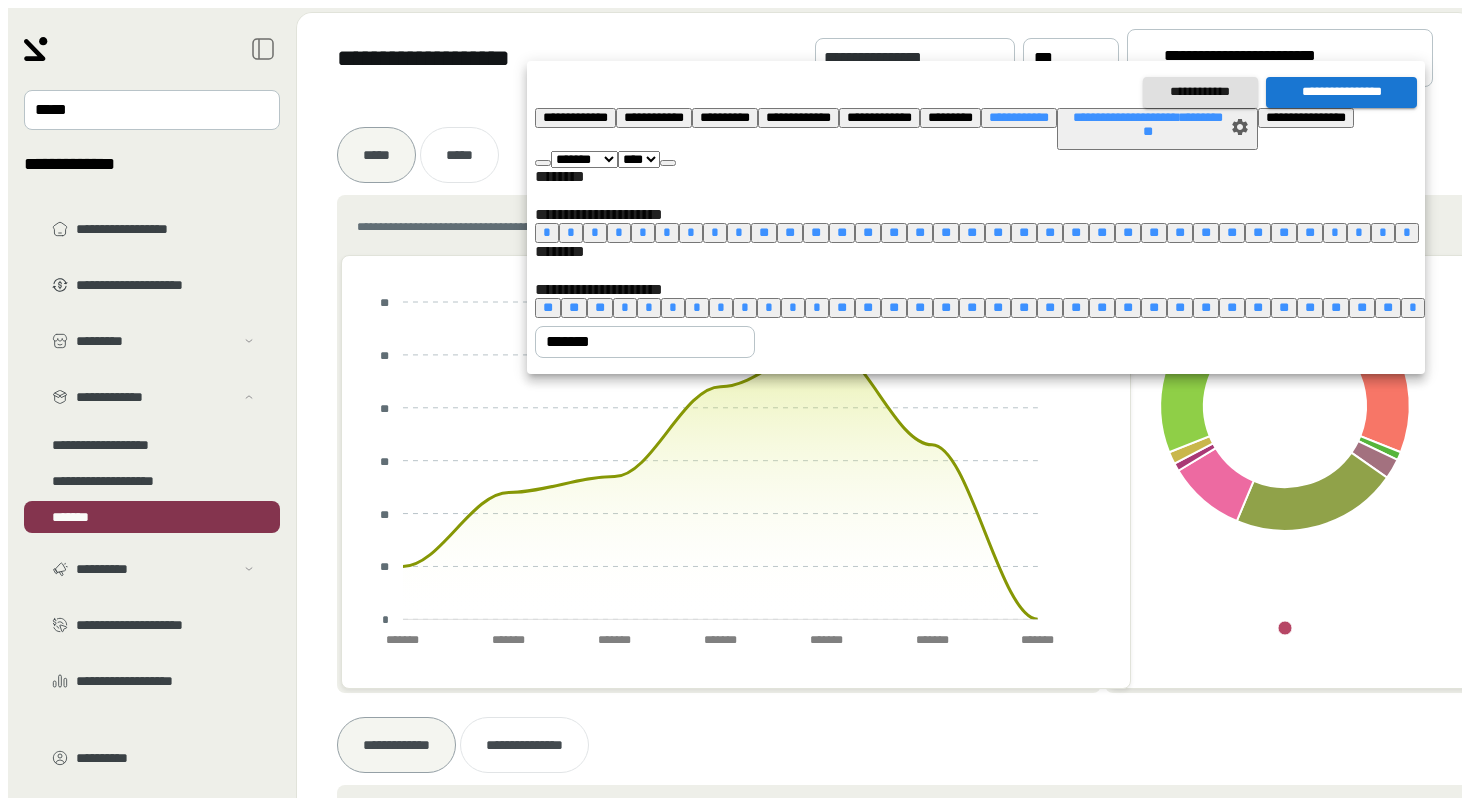 click on "*" at bounding box center (625, 307) 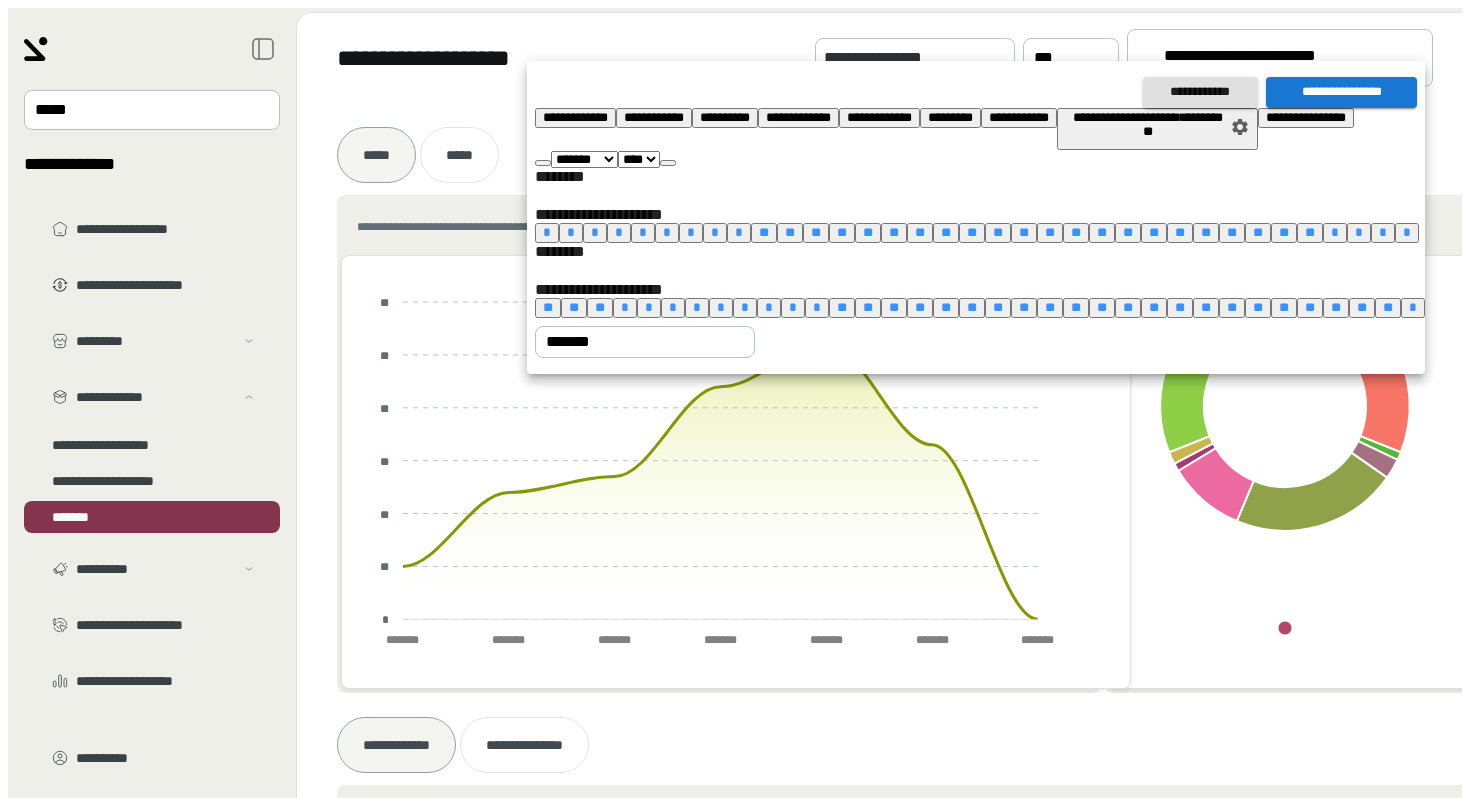 click at bounding box center [668, 163] 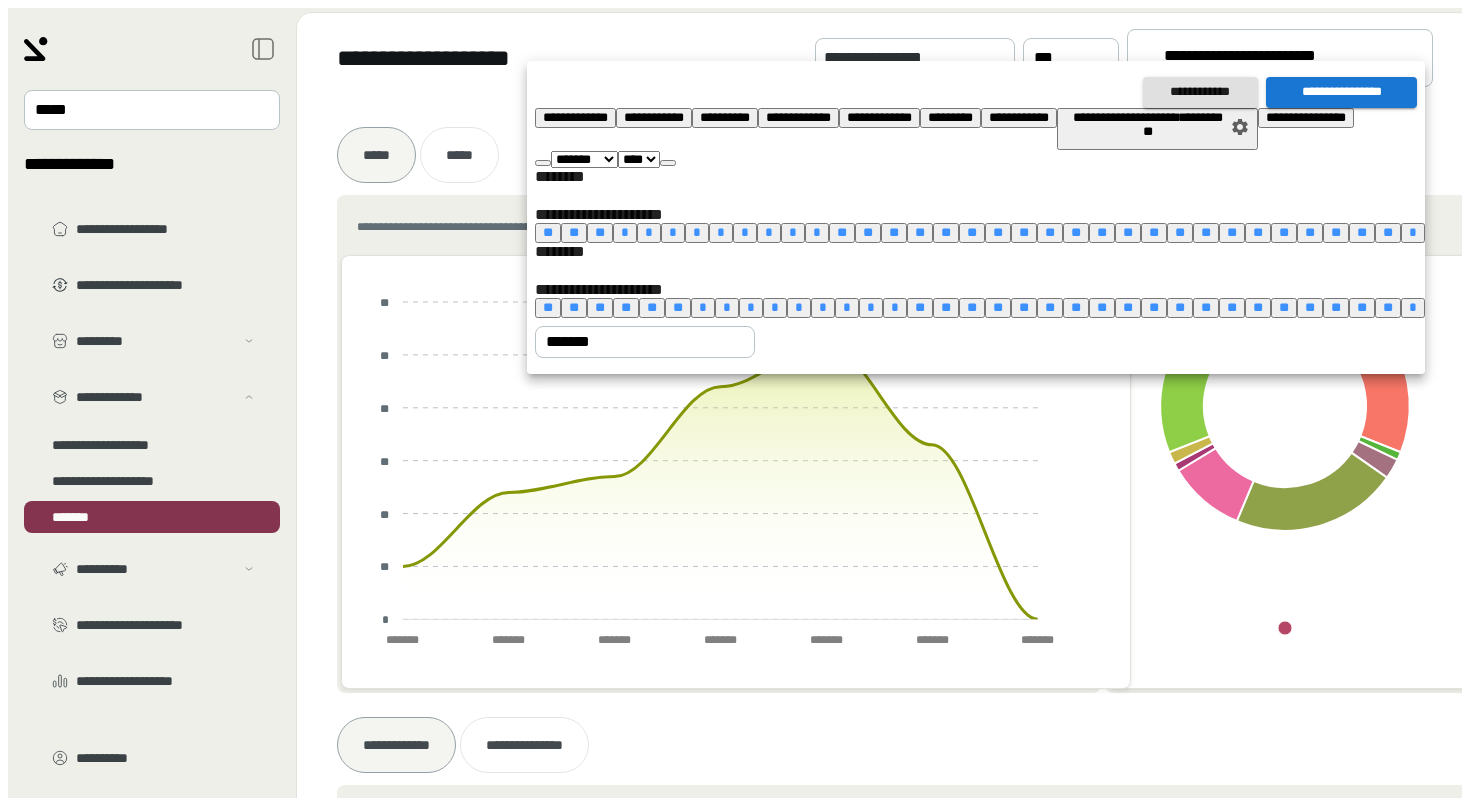 click at bounding box center [668, 163] 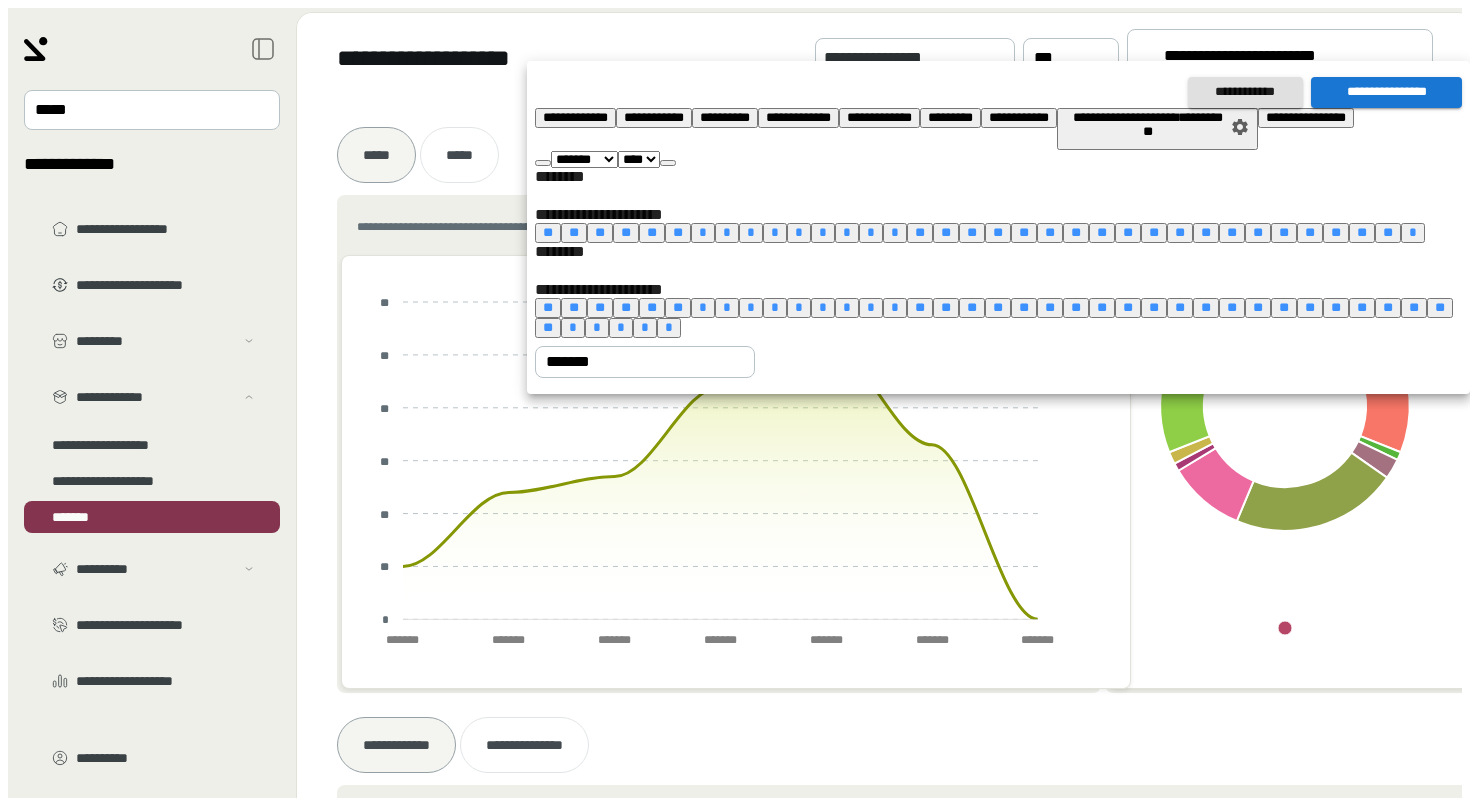 click at bounding box center (668, 163) 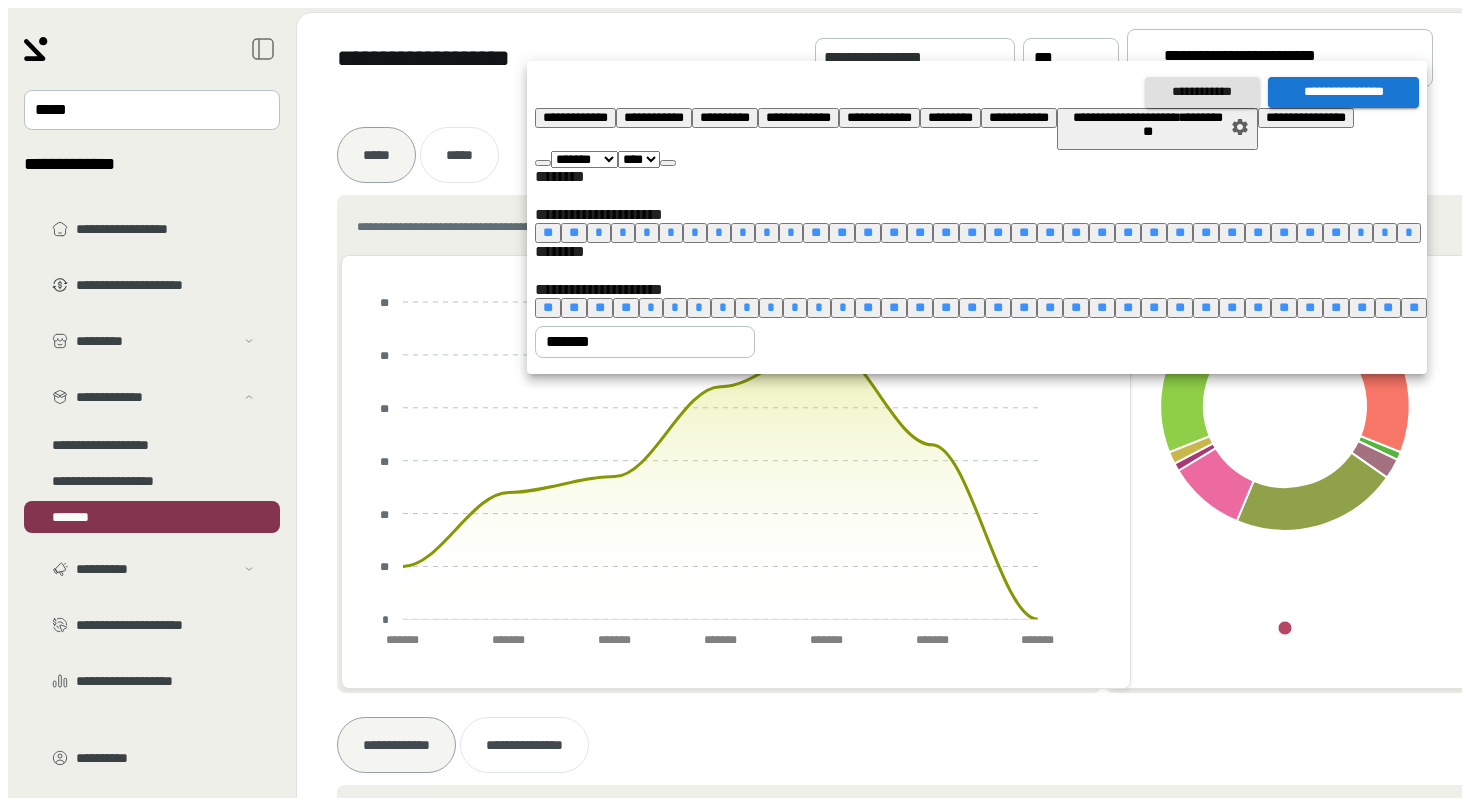 click at bounding box center [668, 163] 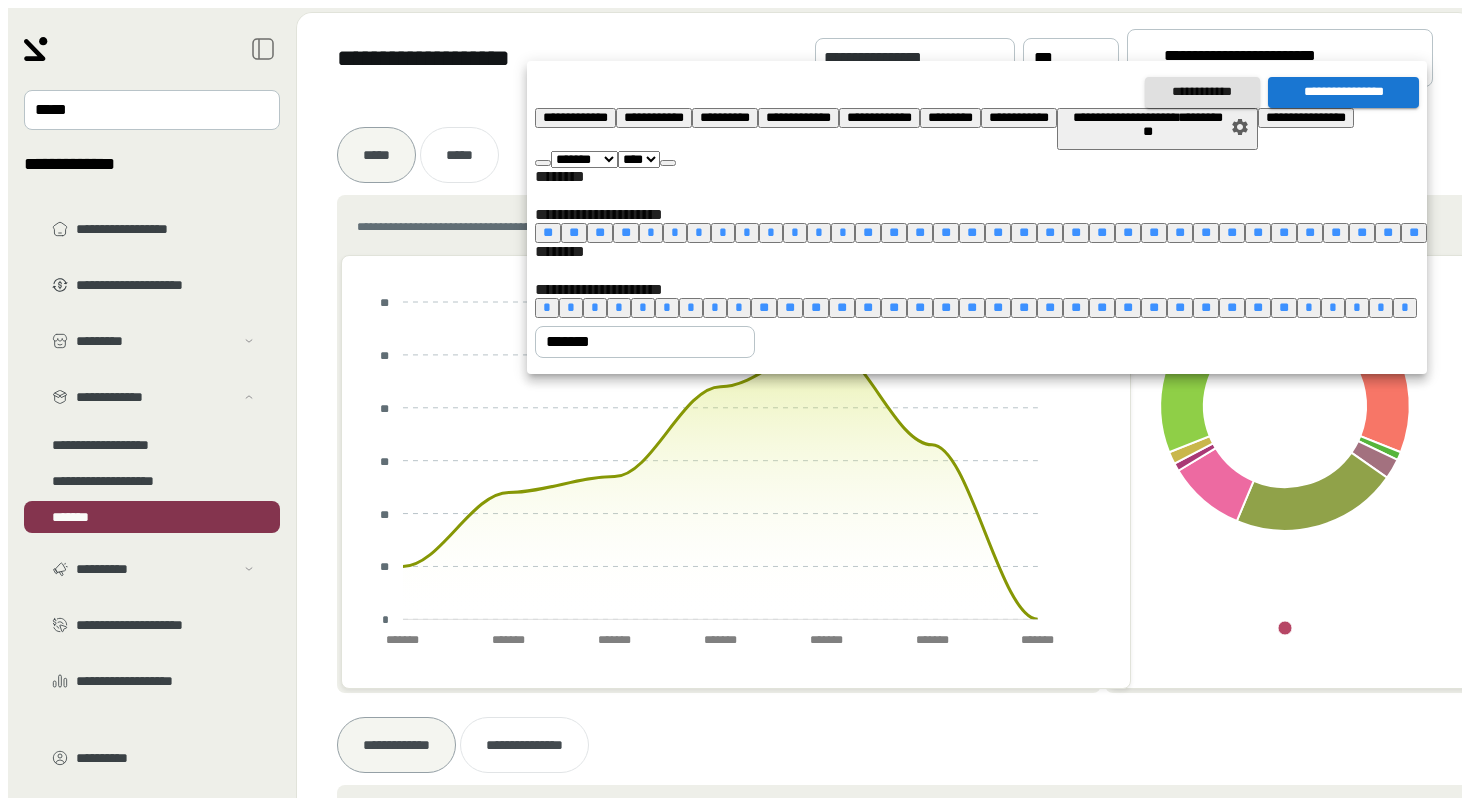 click at bounding box center (668, 163) 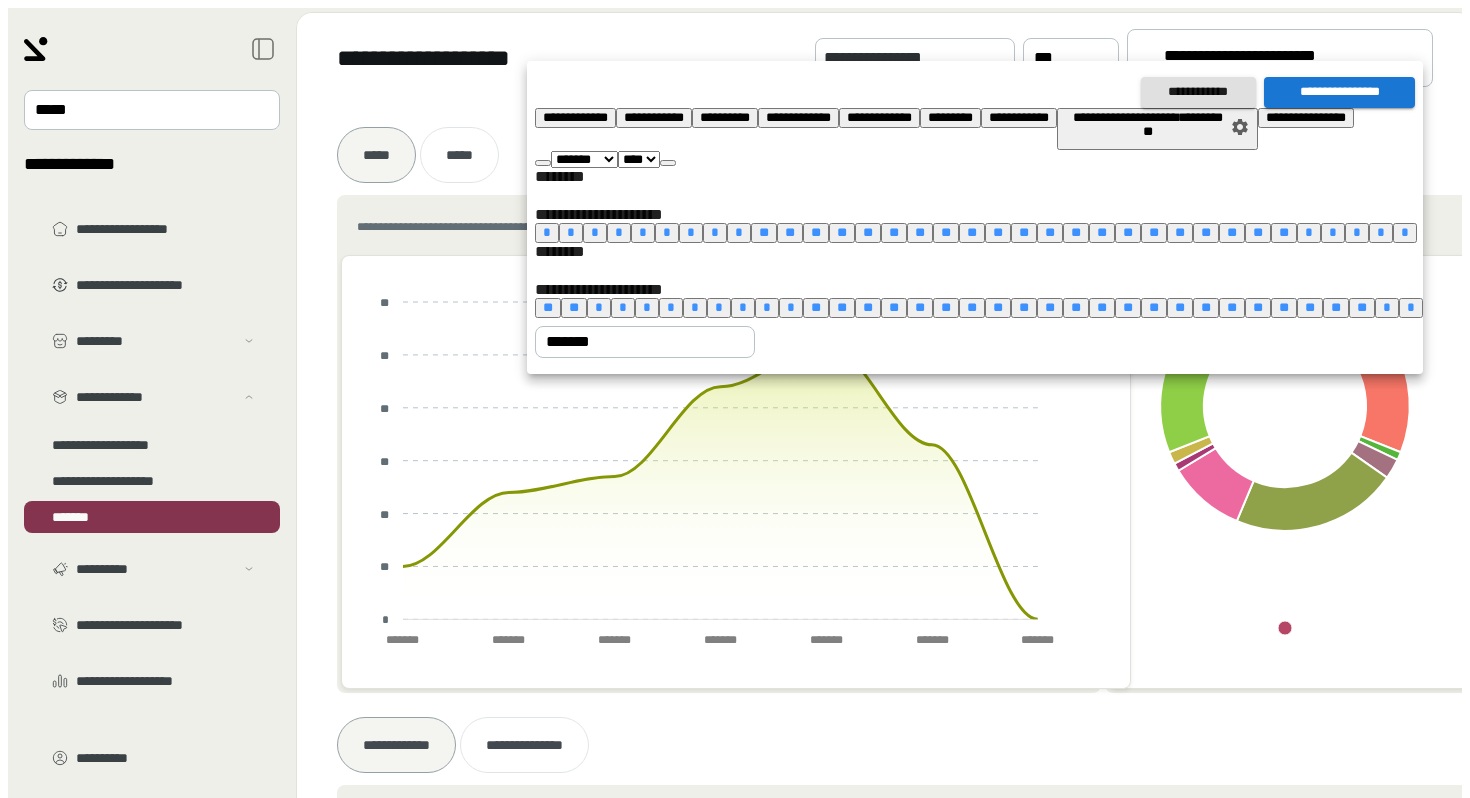 click at bounding box center (668, 163) 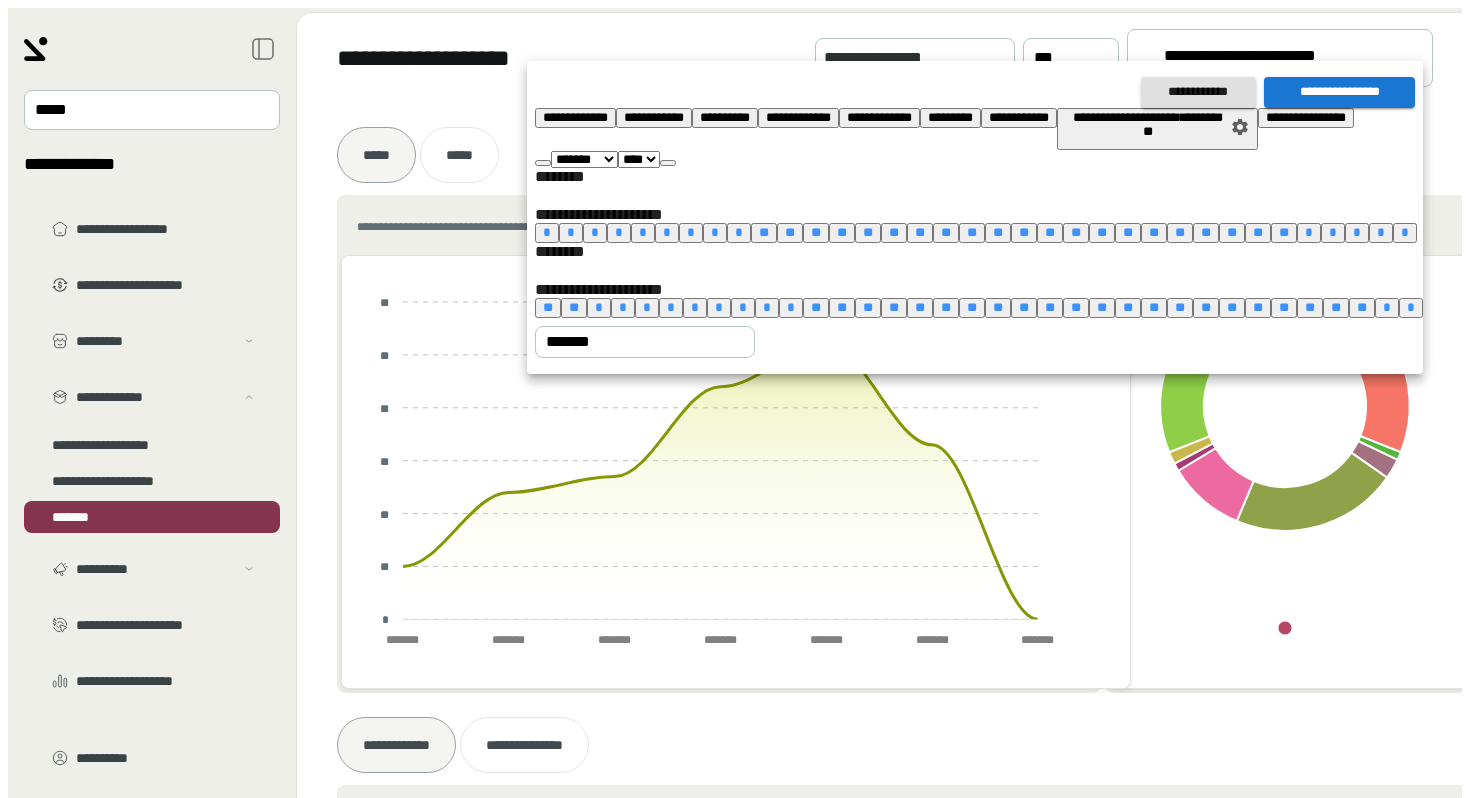 click on "*" at bounding box center (767, 307) 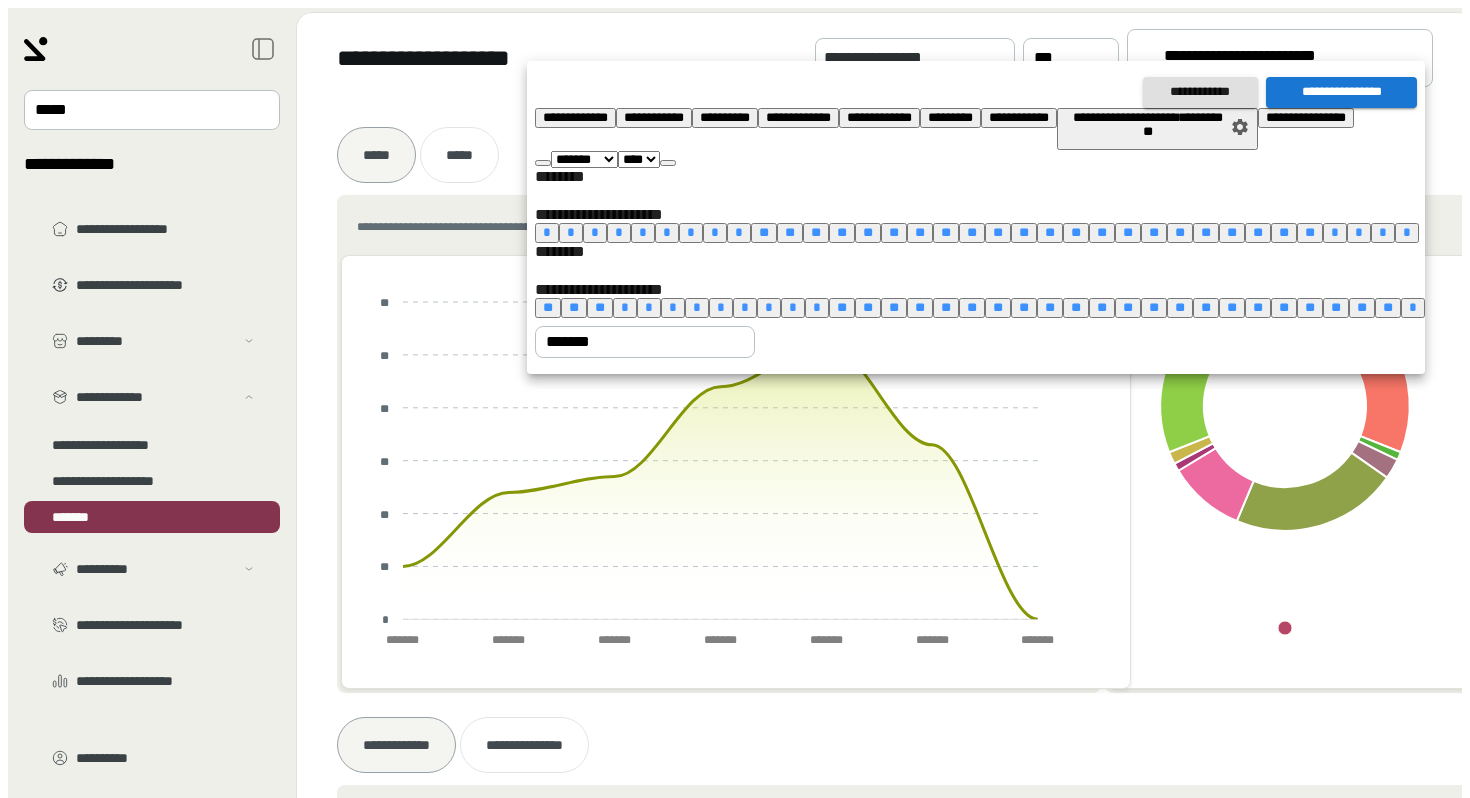 click on "**********" at bounding box center [1341, 92] 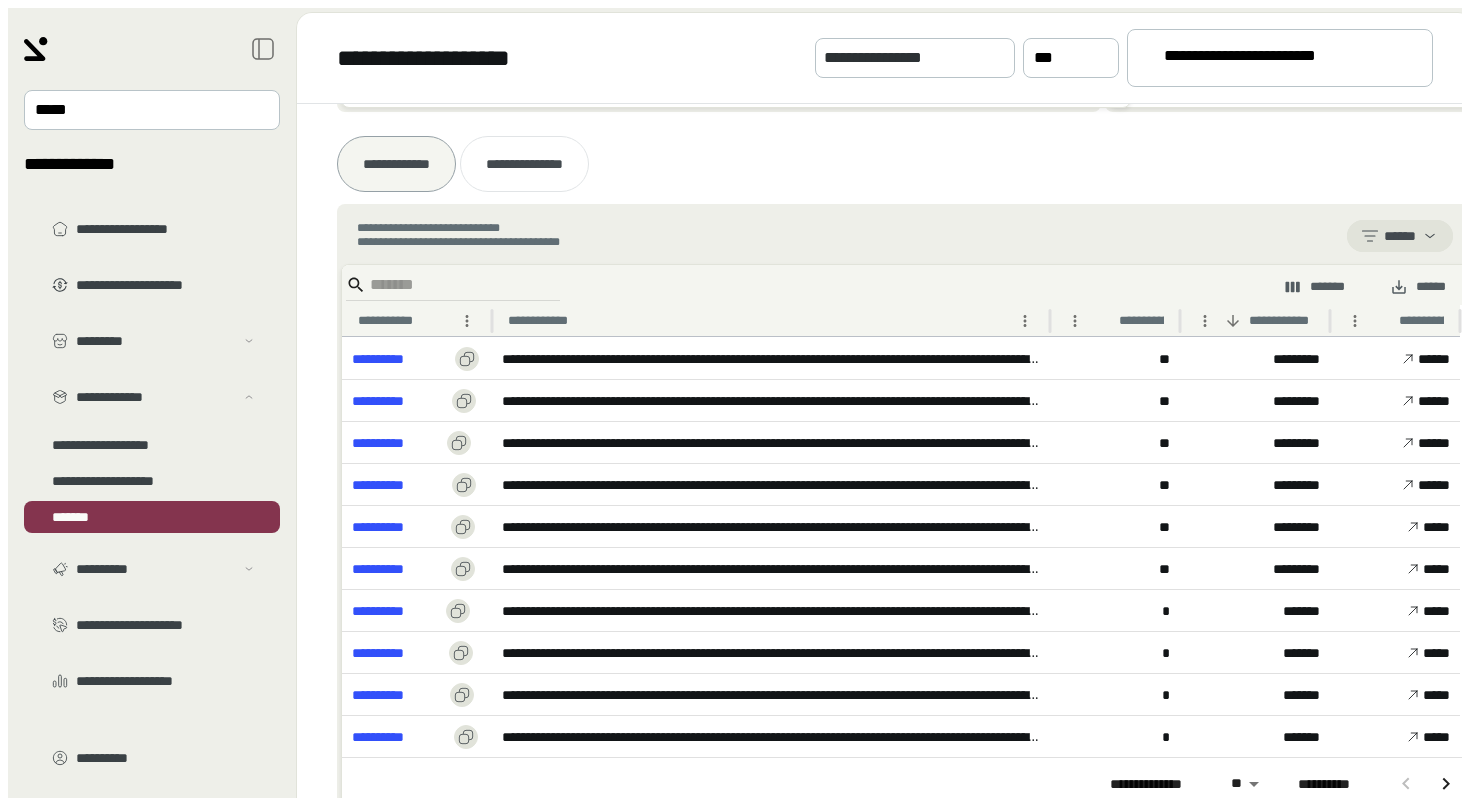 scroll, scrollTop: 620, scrollLeft: 0, axis: vertical 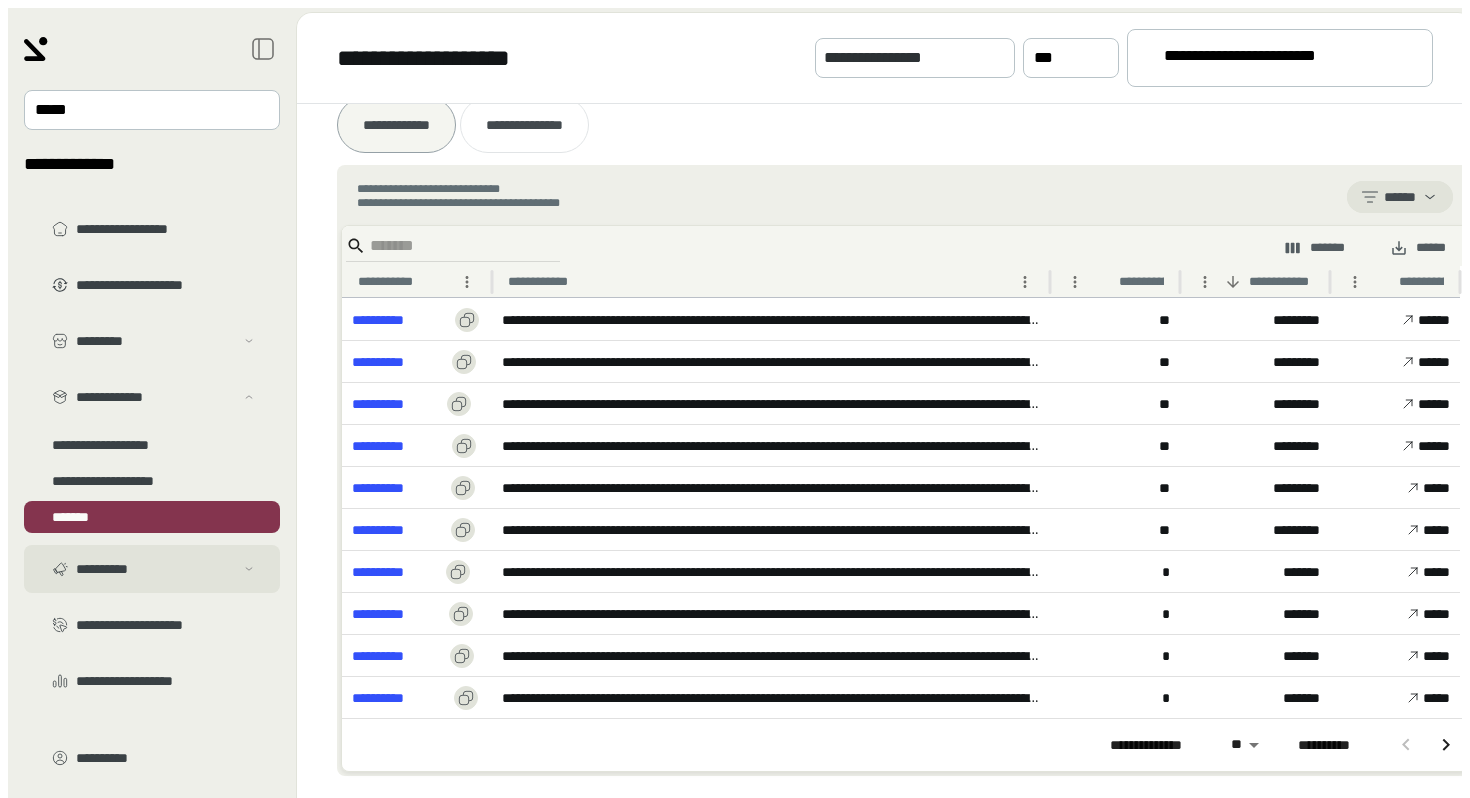 click on "**********" at bounding box center [155, 341] 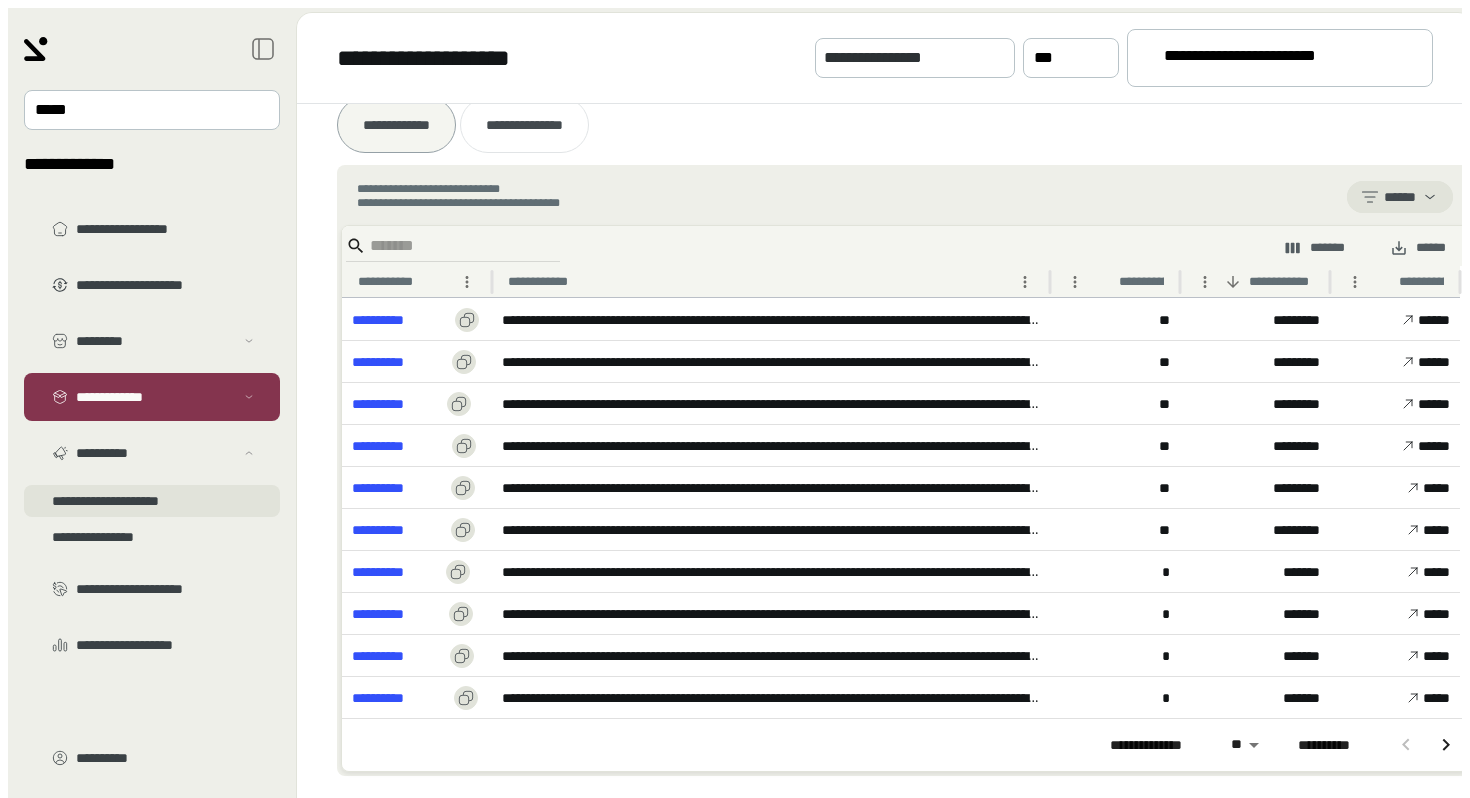 click on "**********" at bounding box center [152, 365] 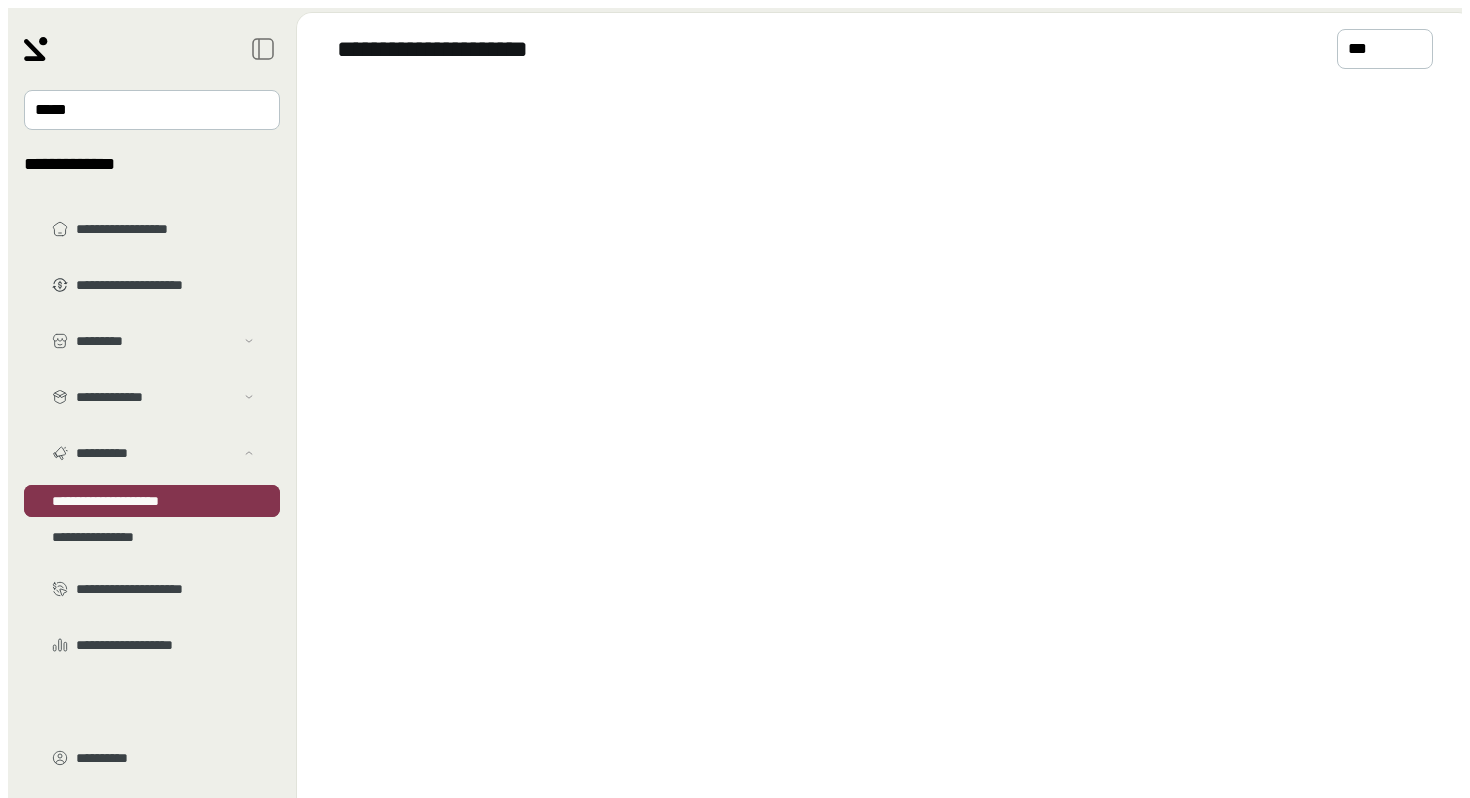 scroll, scrollTop: 0, scrollLeft: 0, axis: both 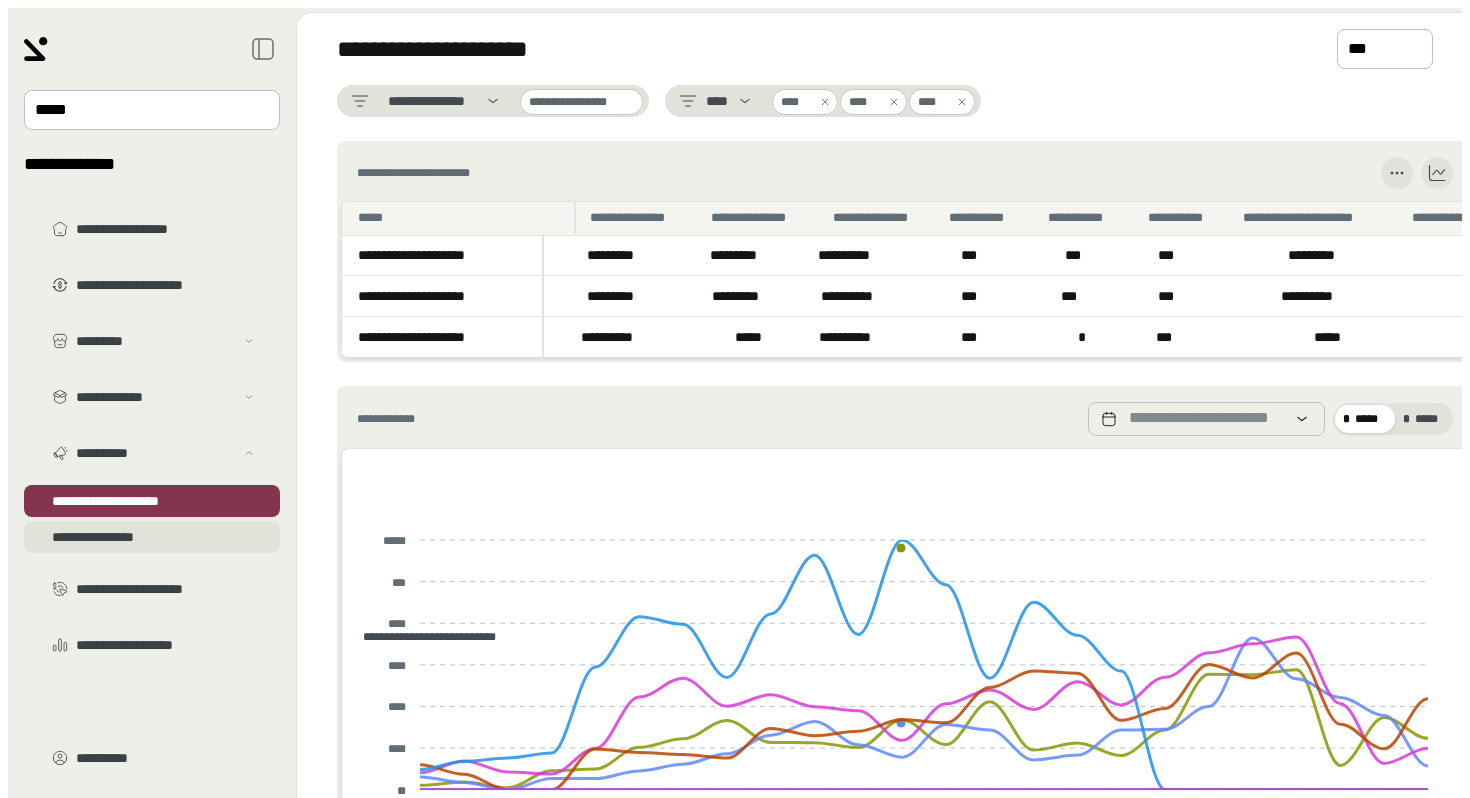 click on "**********" at bounding box center (152, 365) 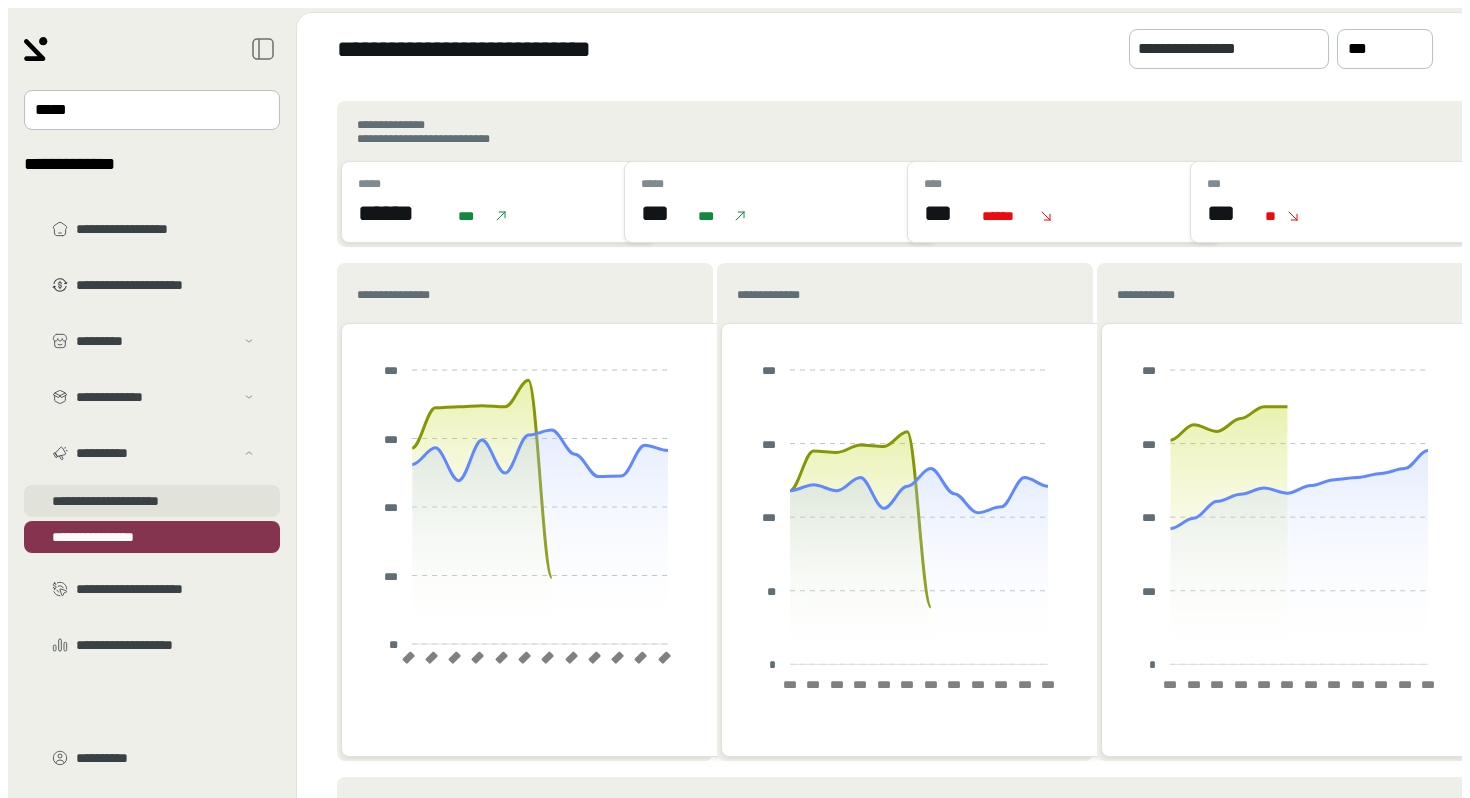 click on "**********" at bounding box center [152, 365] 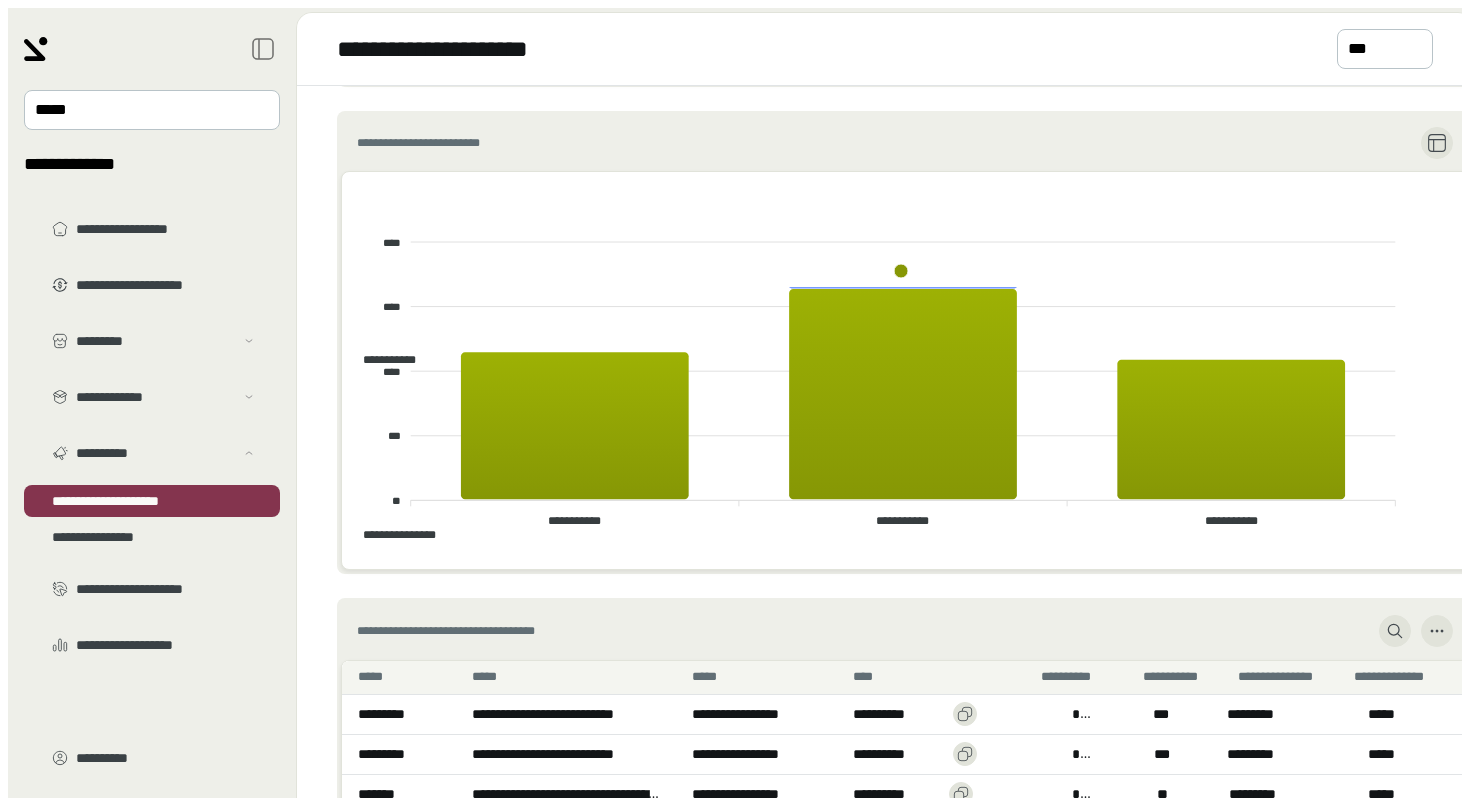 scroll, scrollTop: 1128, scrollLeft: 0, axis: vertical 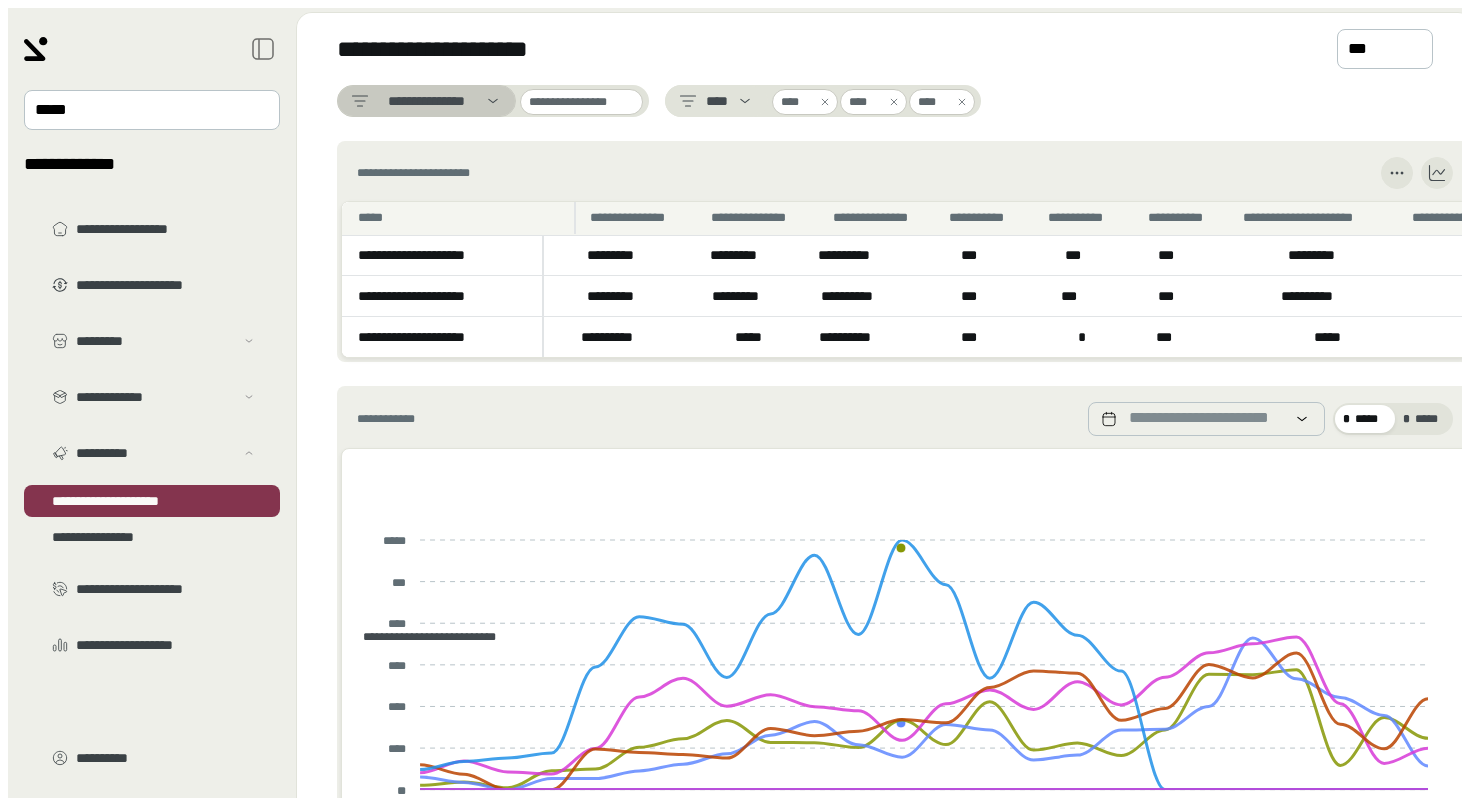 click on "**********" at bounding box center (426, 101) 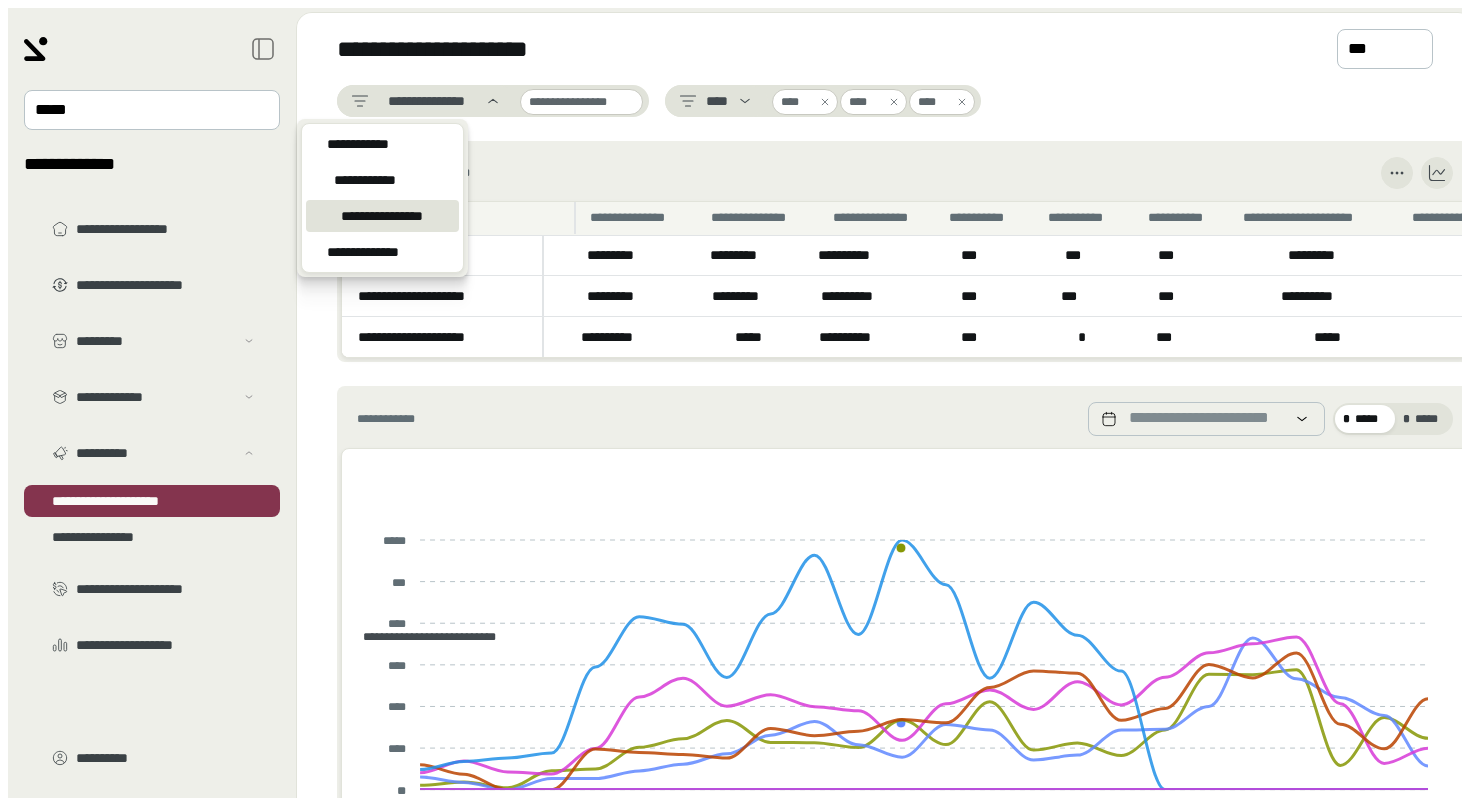 click on "**********" at bounding box center (901, 1024) 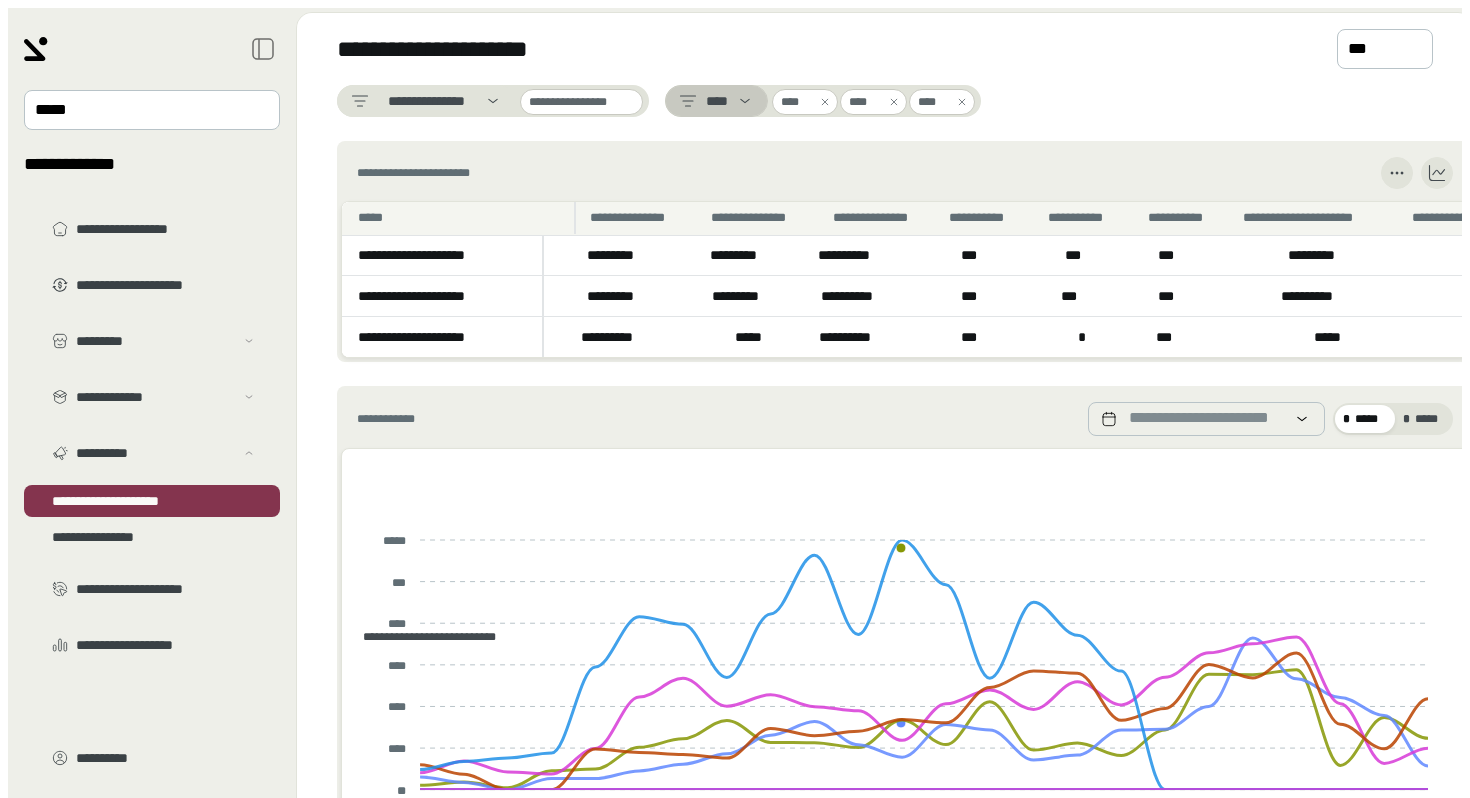 click on "****" at bounding box center [426, 101] 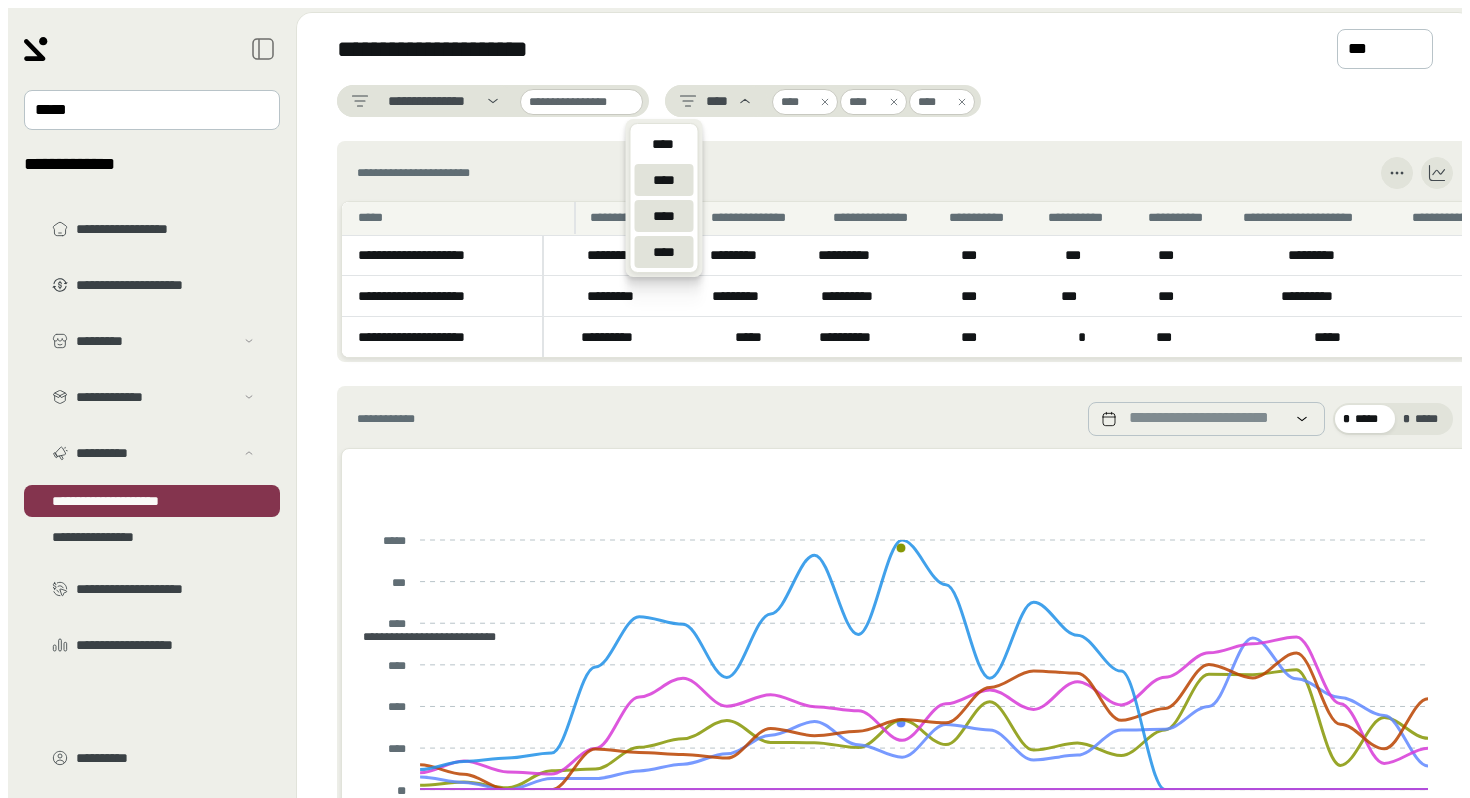 click on "****" at bounding box center [663, 144] 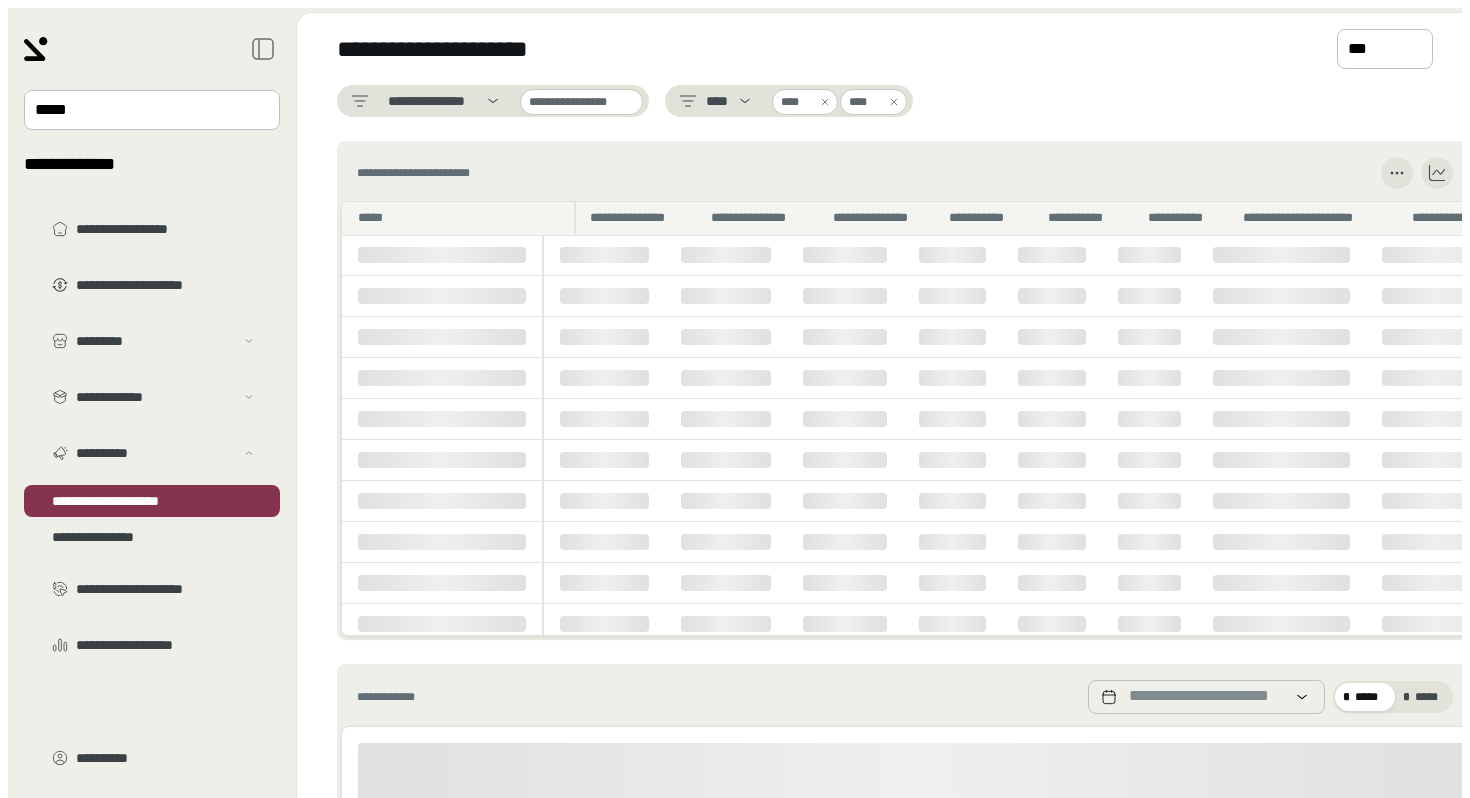 click on "****" at bounding box center [581, 102] 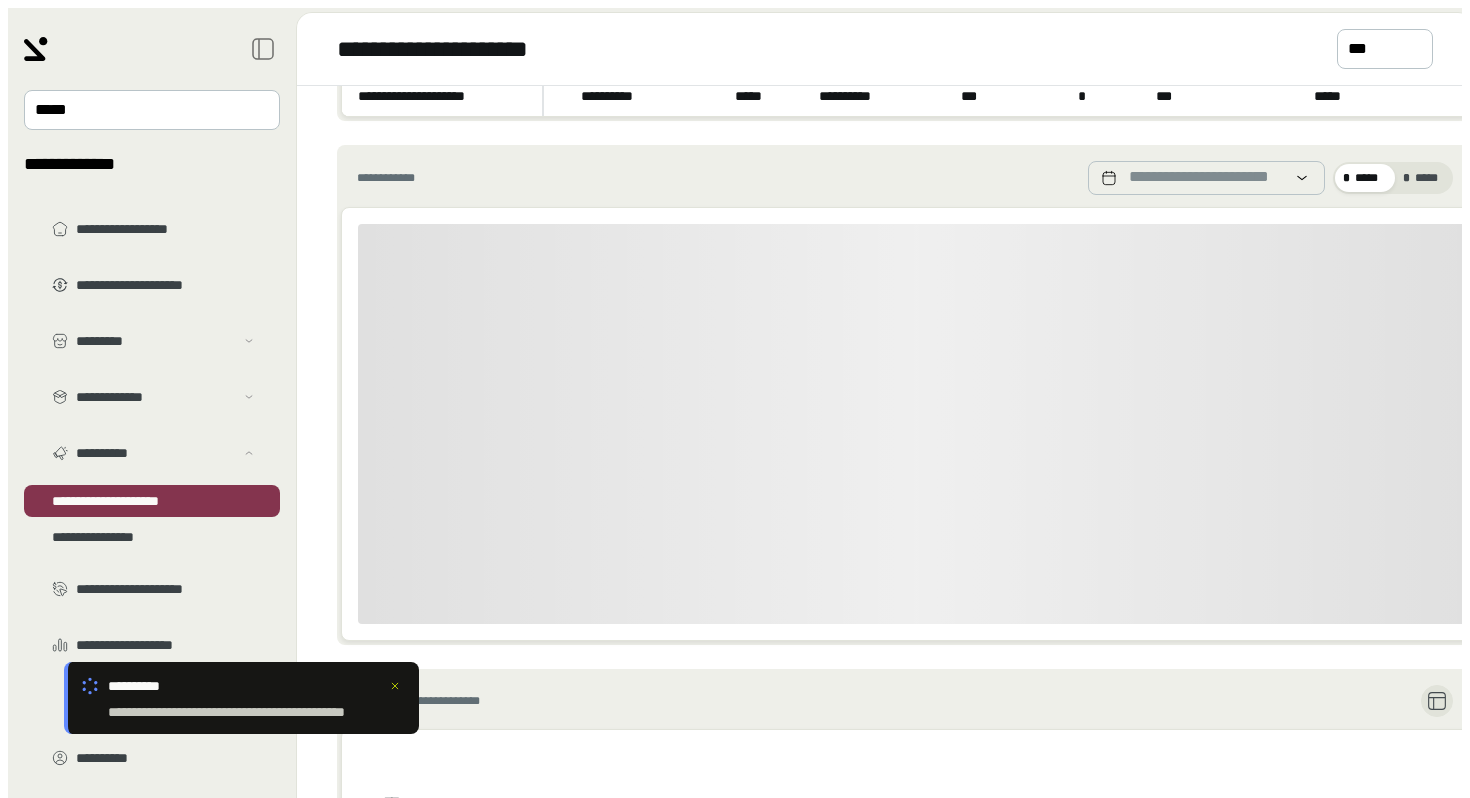 scroll, scrollTop: 202, scrollLeft: 0, axis: vertical 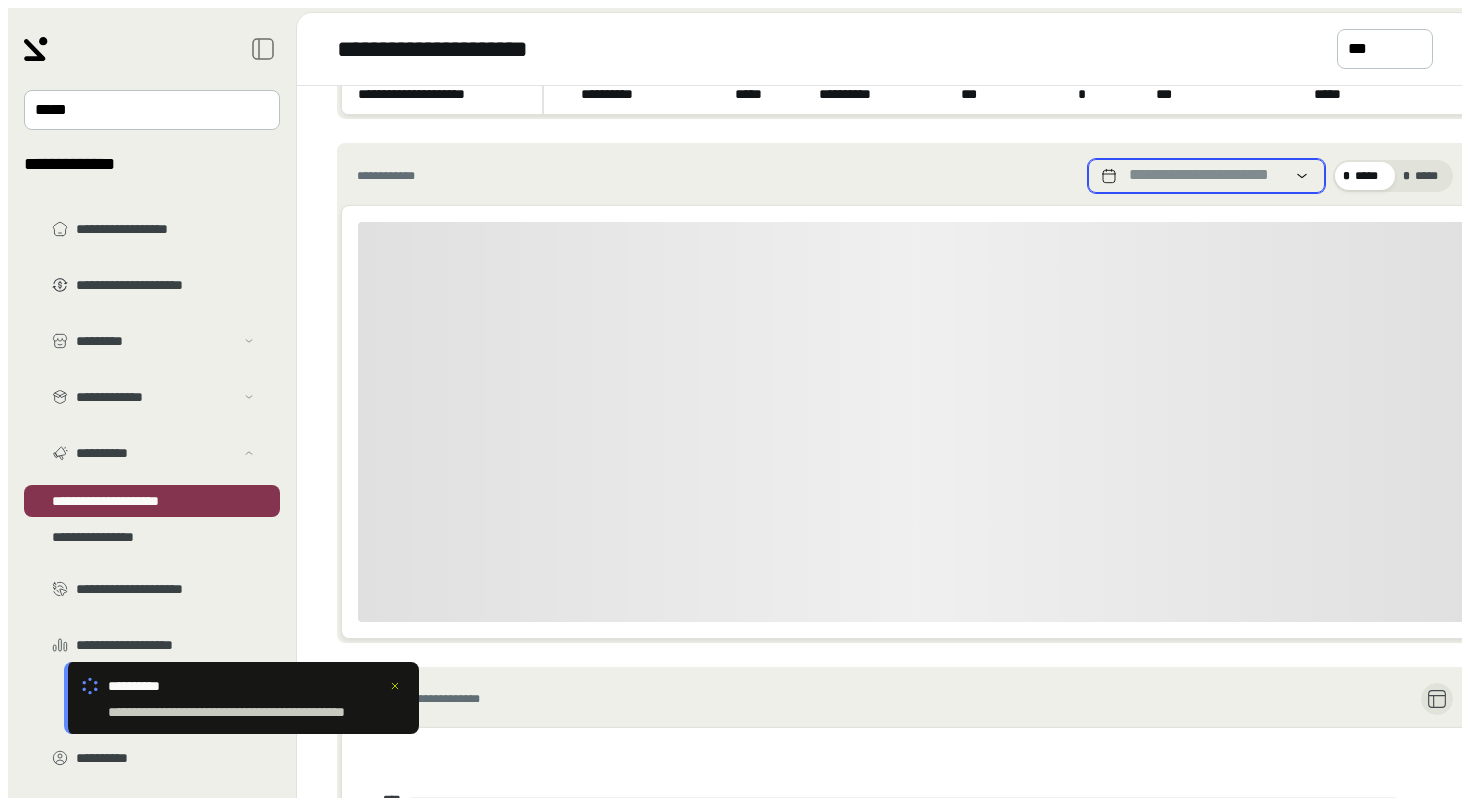 click at bounding box center (1302, 176) 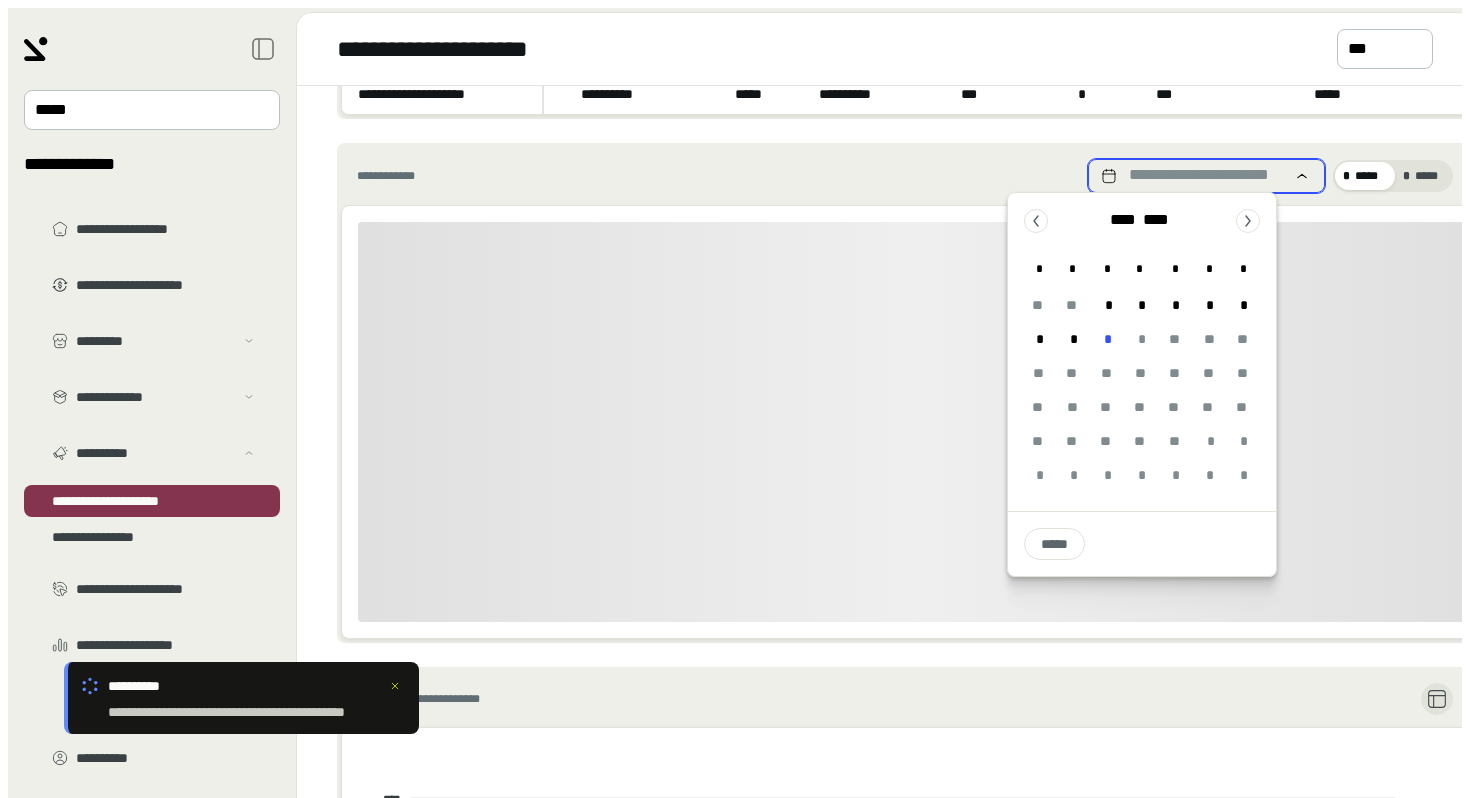 click at bounding box center (1302, 176) 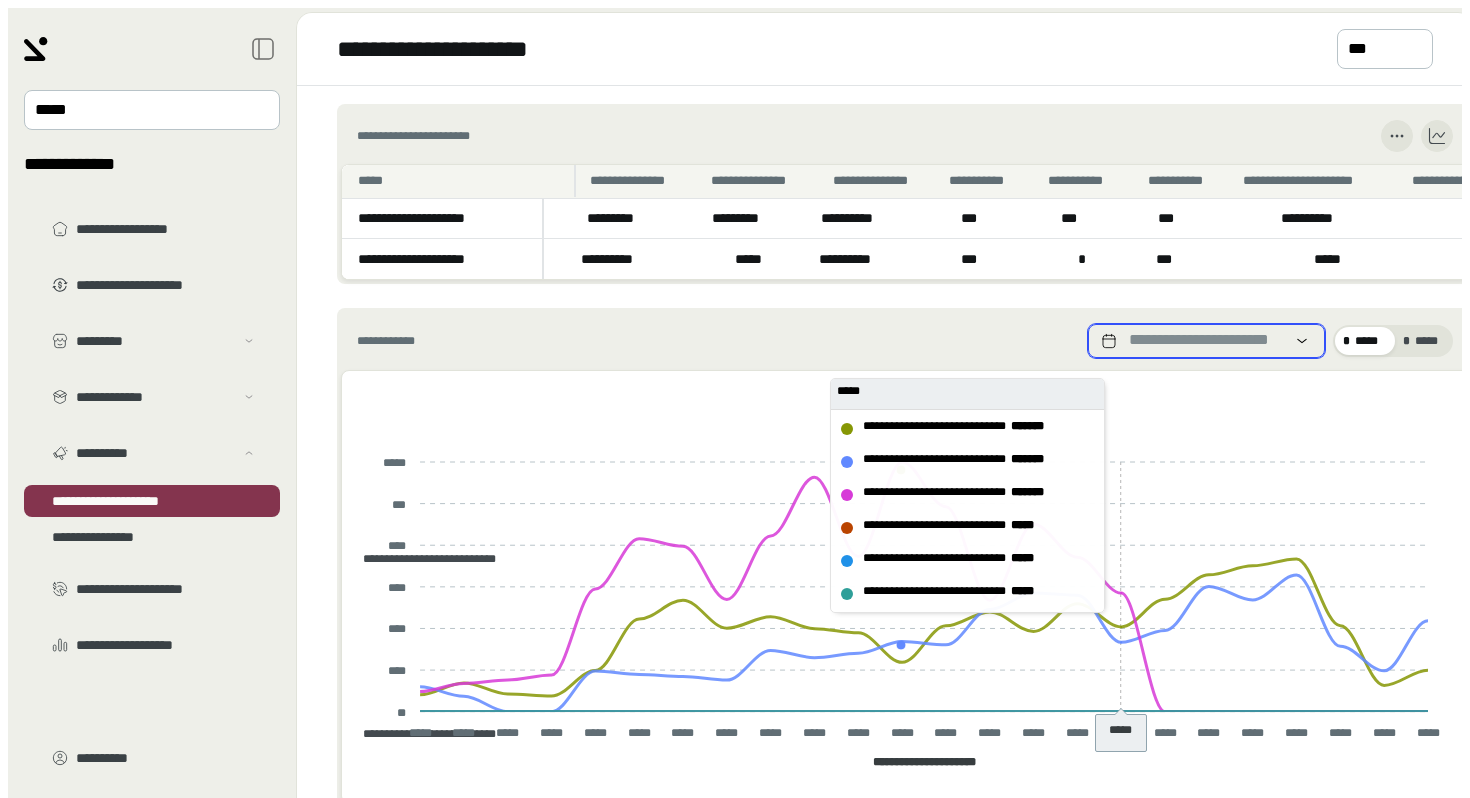 scroll, scrollTop: 0, scrollLeft: 0, axis: both 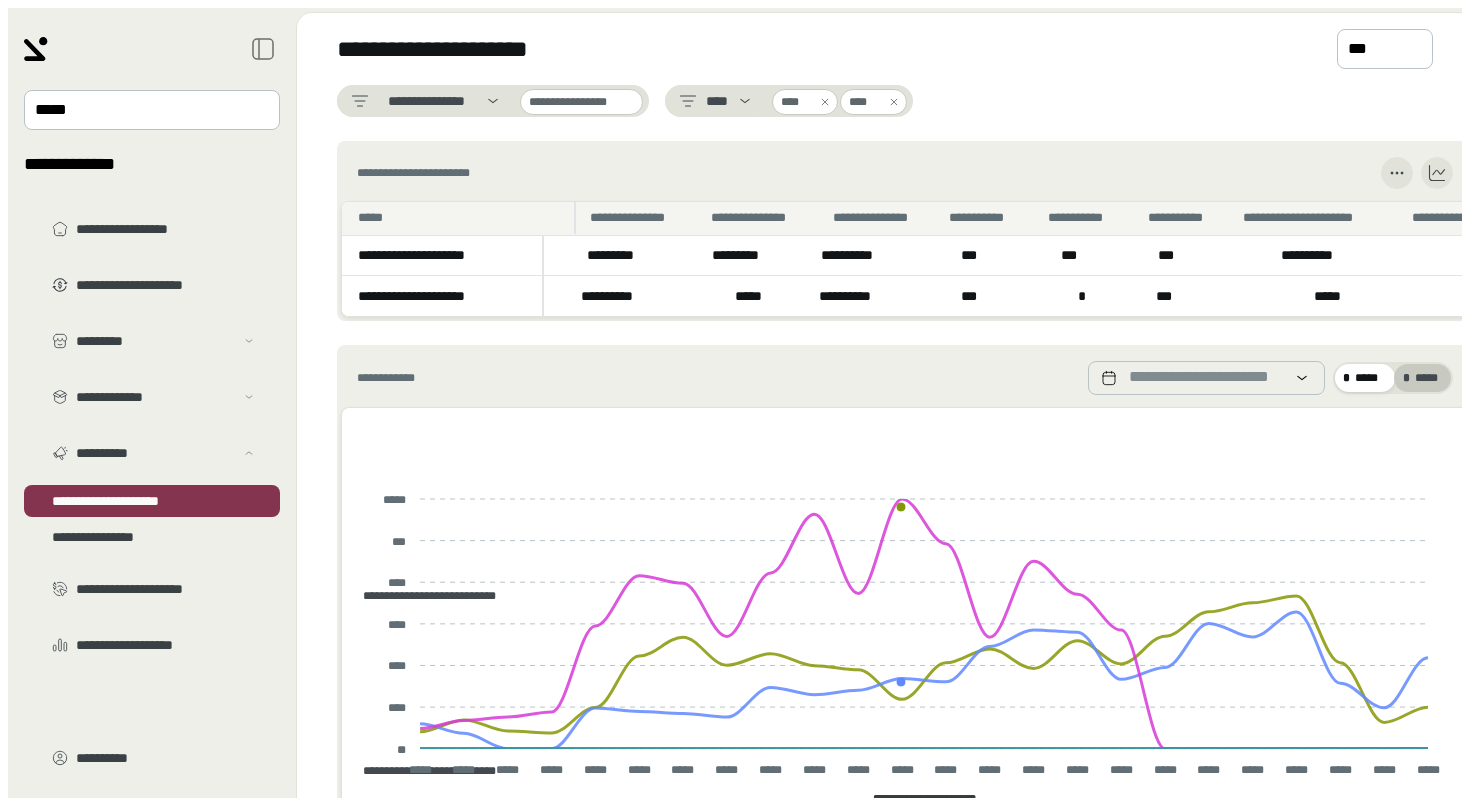 click on "* *****" at bounding box center [1365, 378] 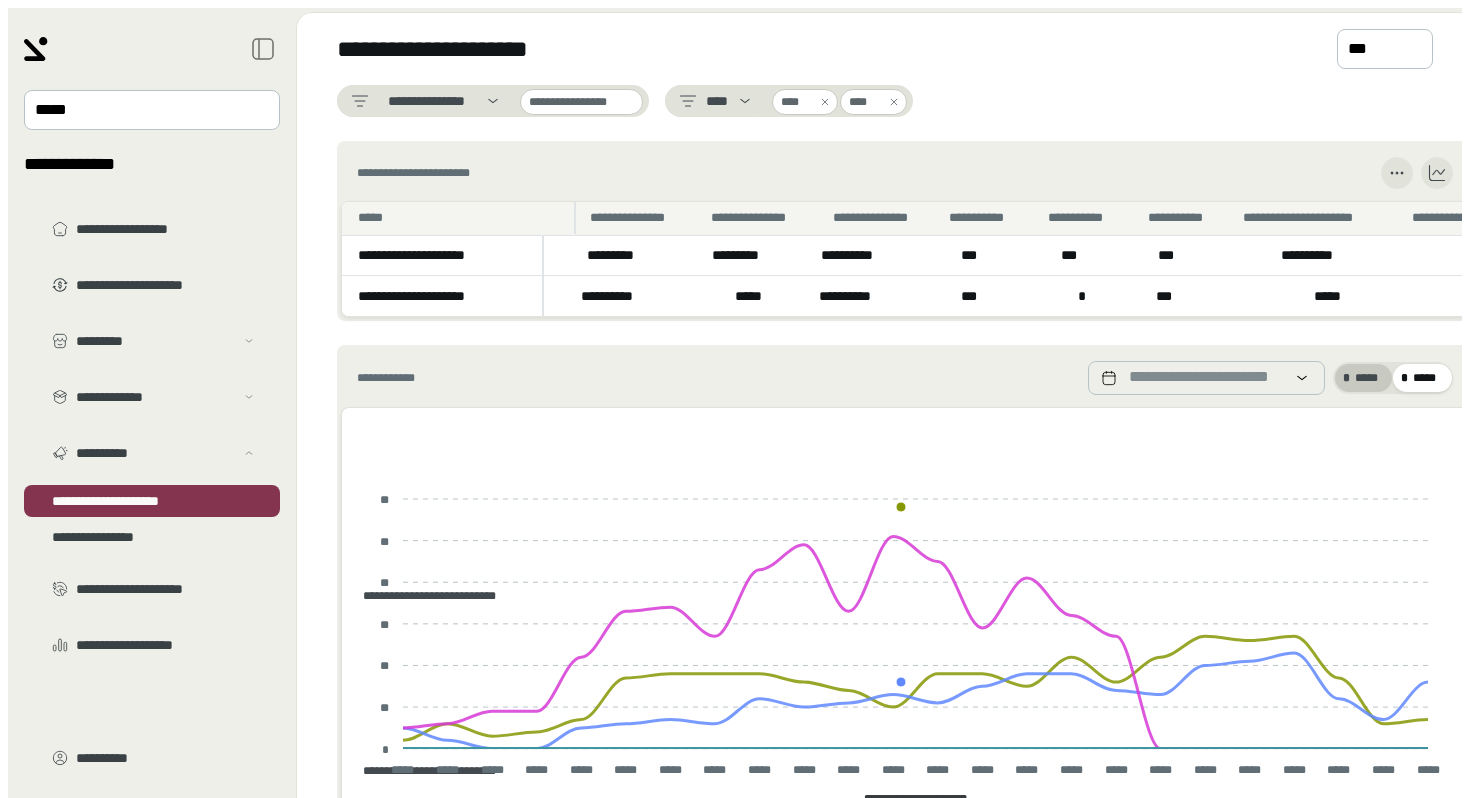click on "* *****" at bounding box center [1364, 378] 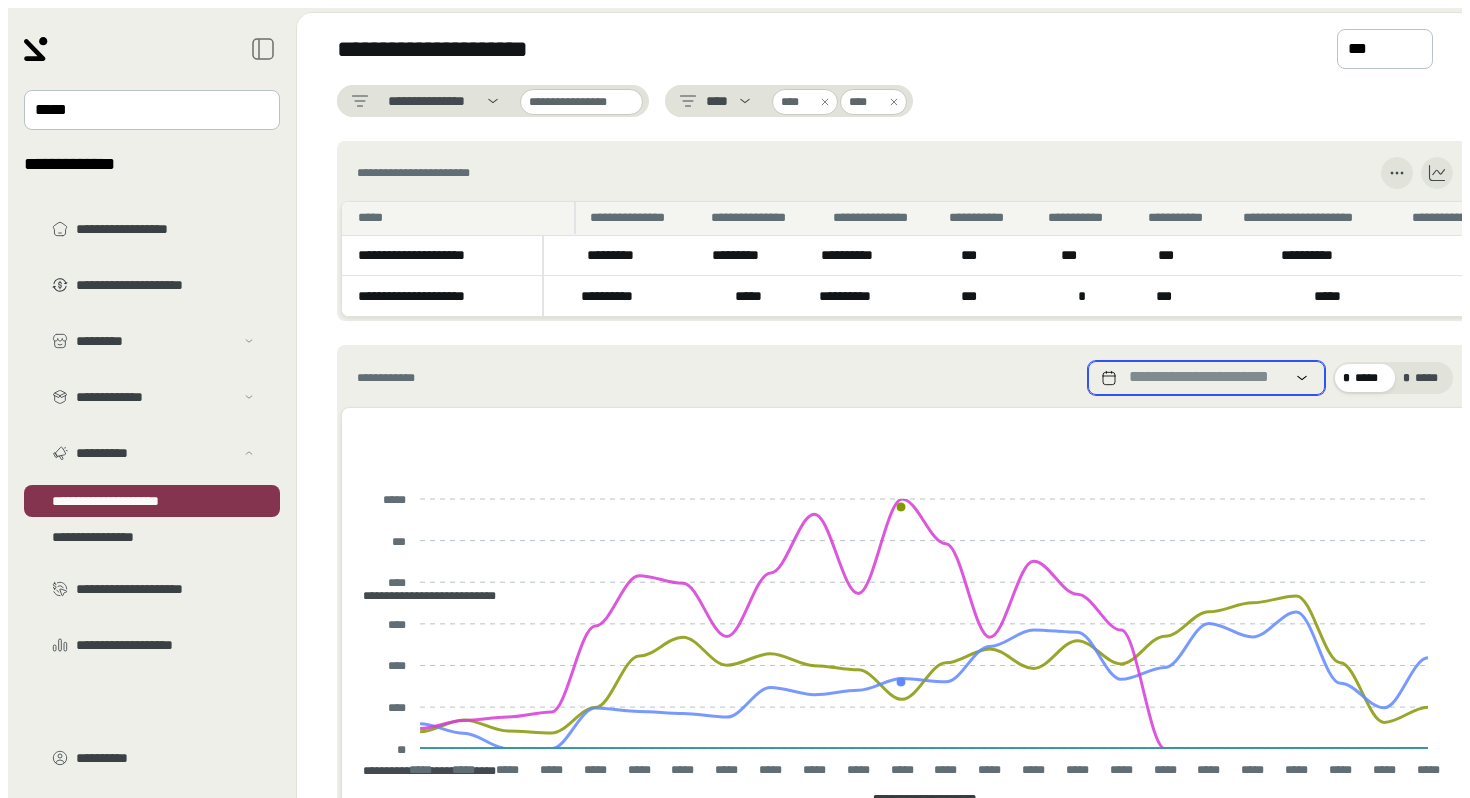 click on "**********" at bounding box center [1204, 378] 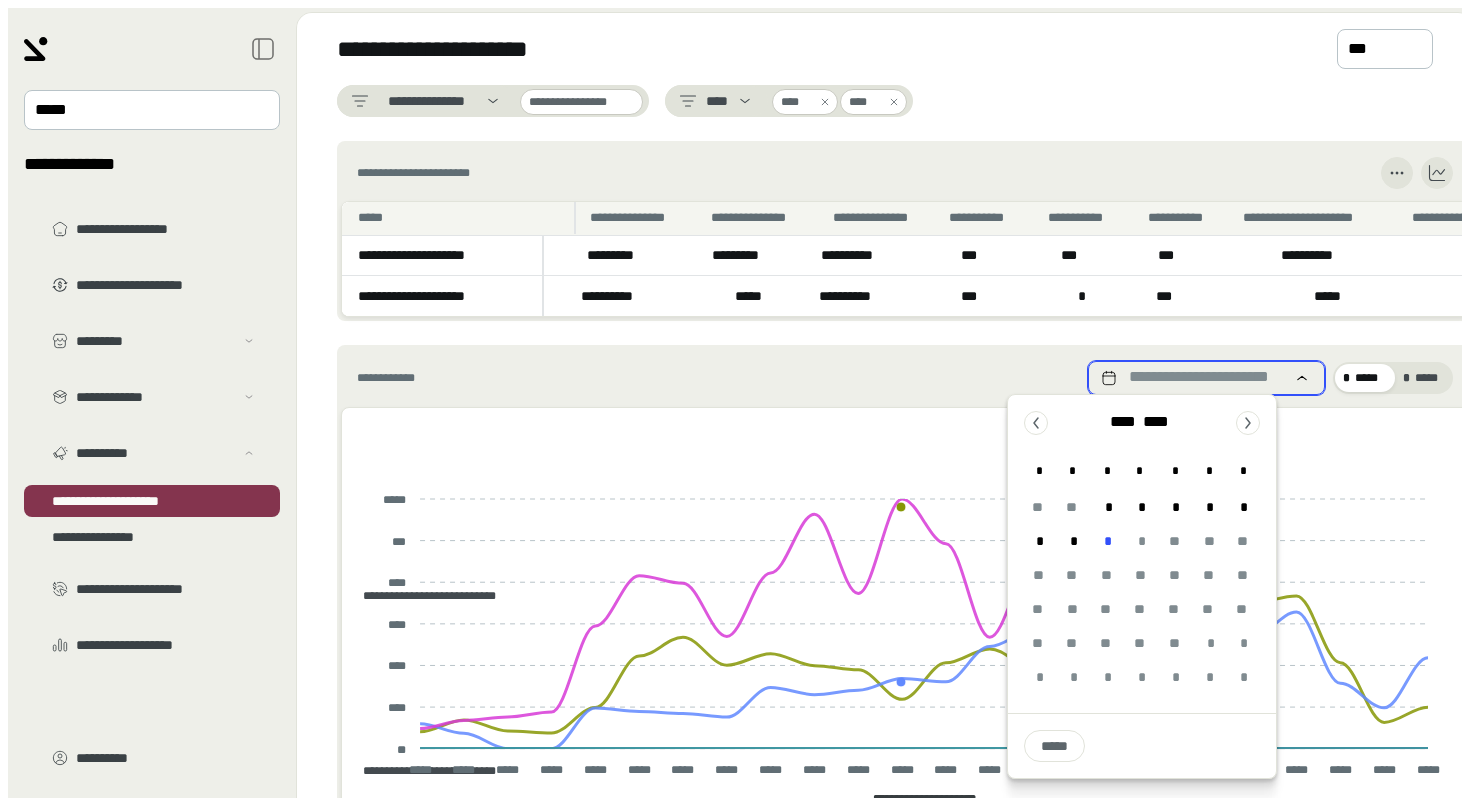 click on "**********" at bounding box center (1204, 378) 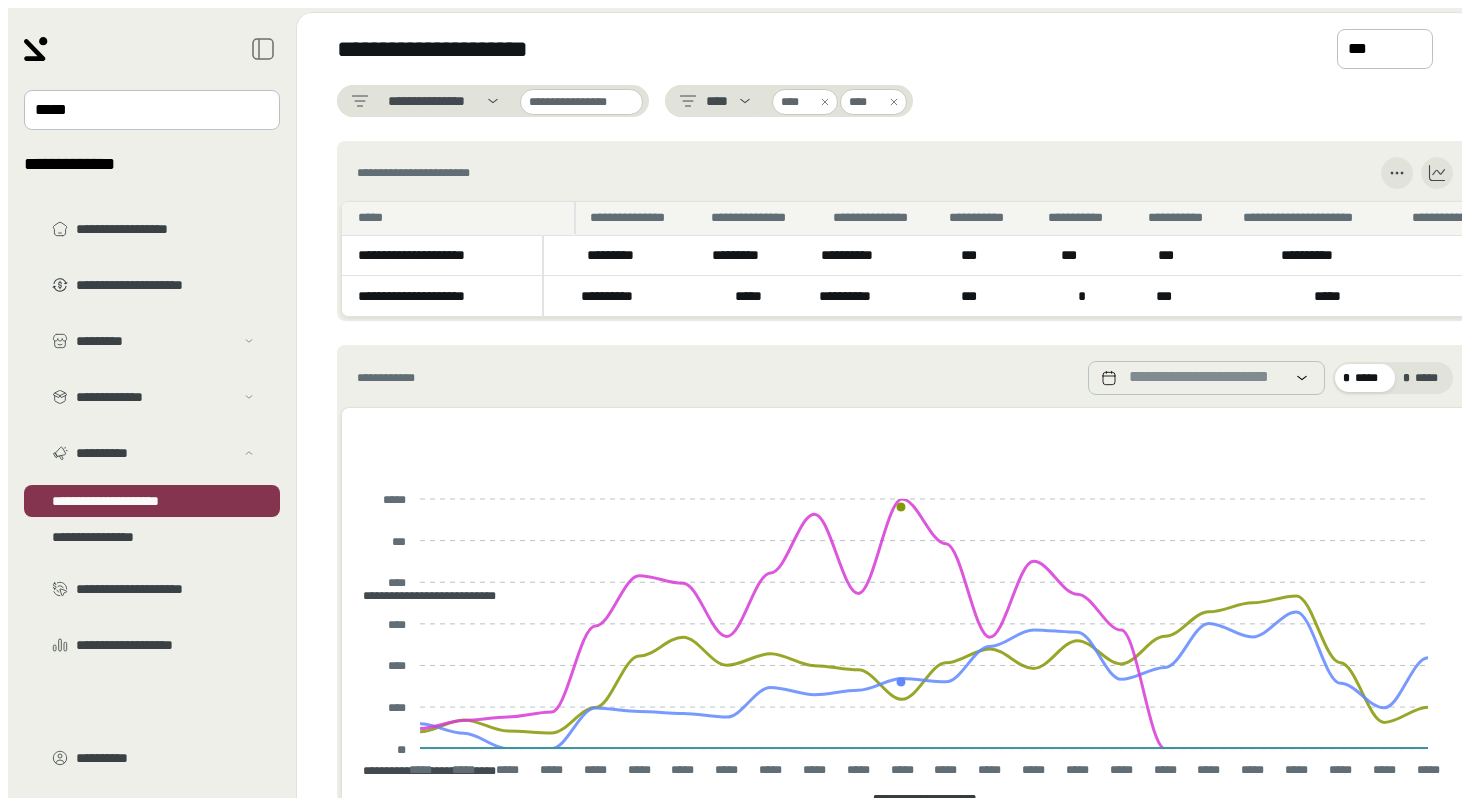 click on "**********" at bounding box center (905, 173) 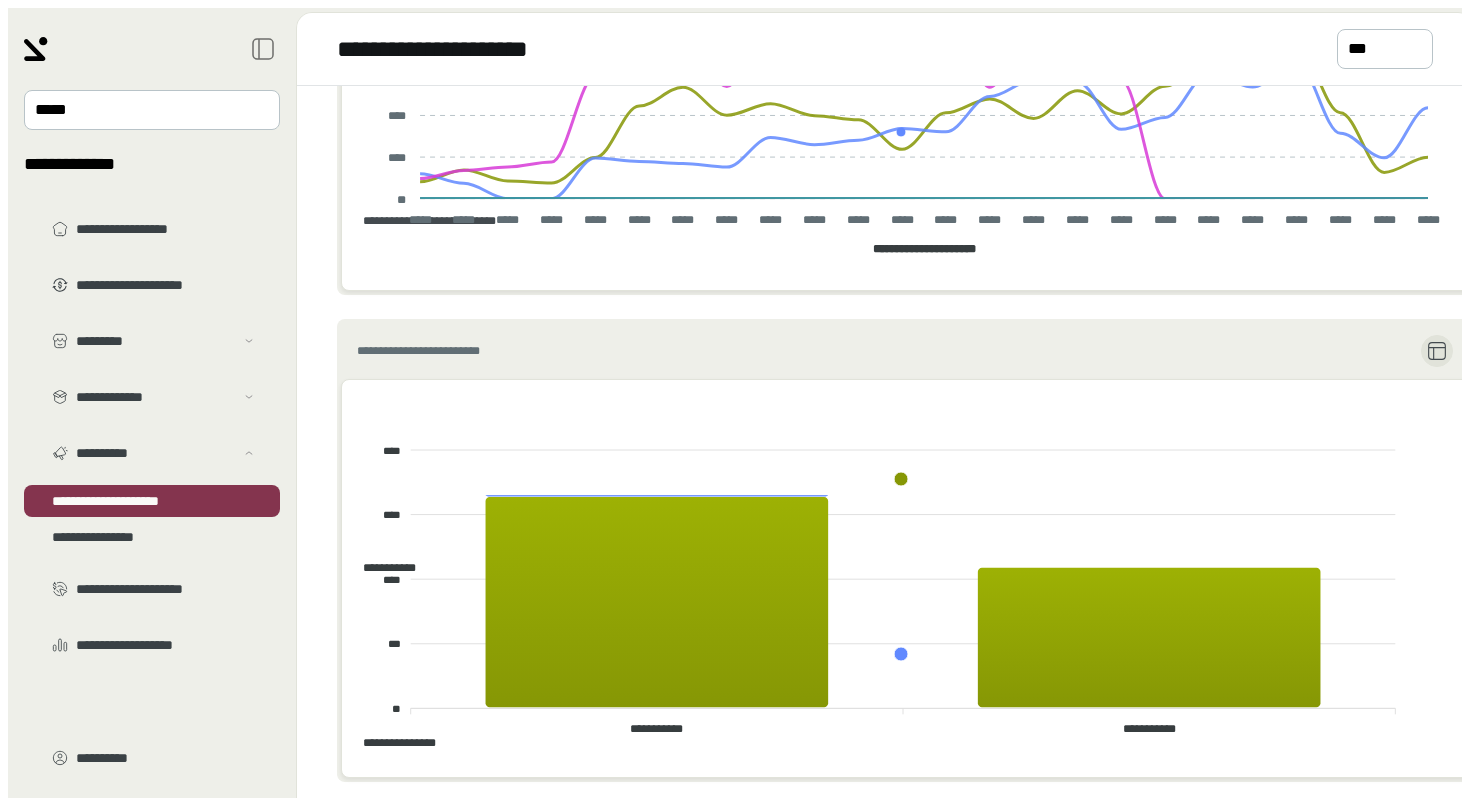 scroll, scrollTop: 780, scrollLeft: 0, axis: vertical 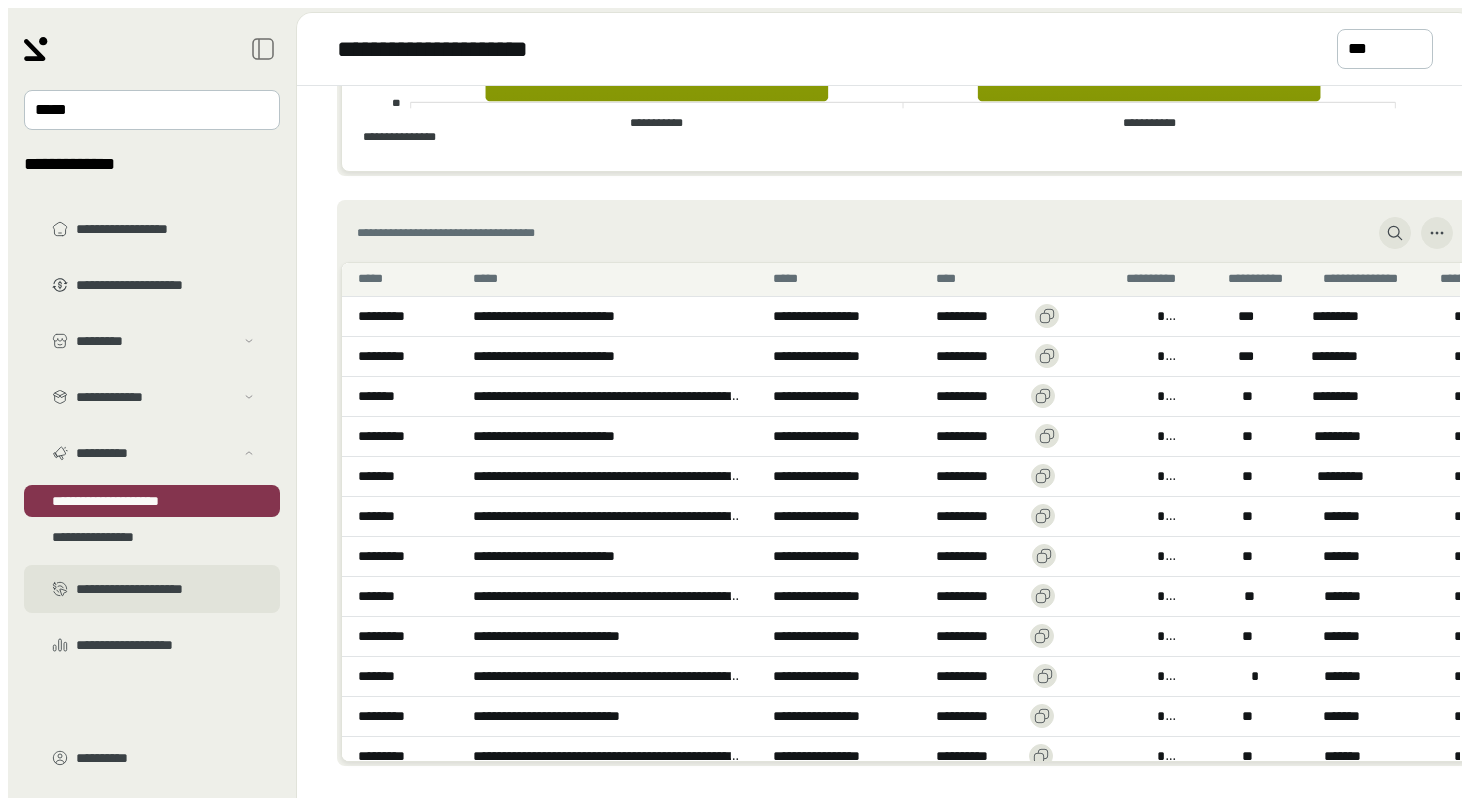 click on "**********" at bounding box center [166, 229] 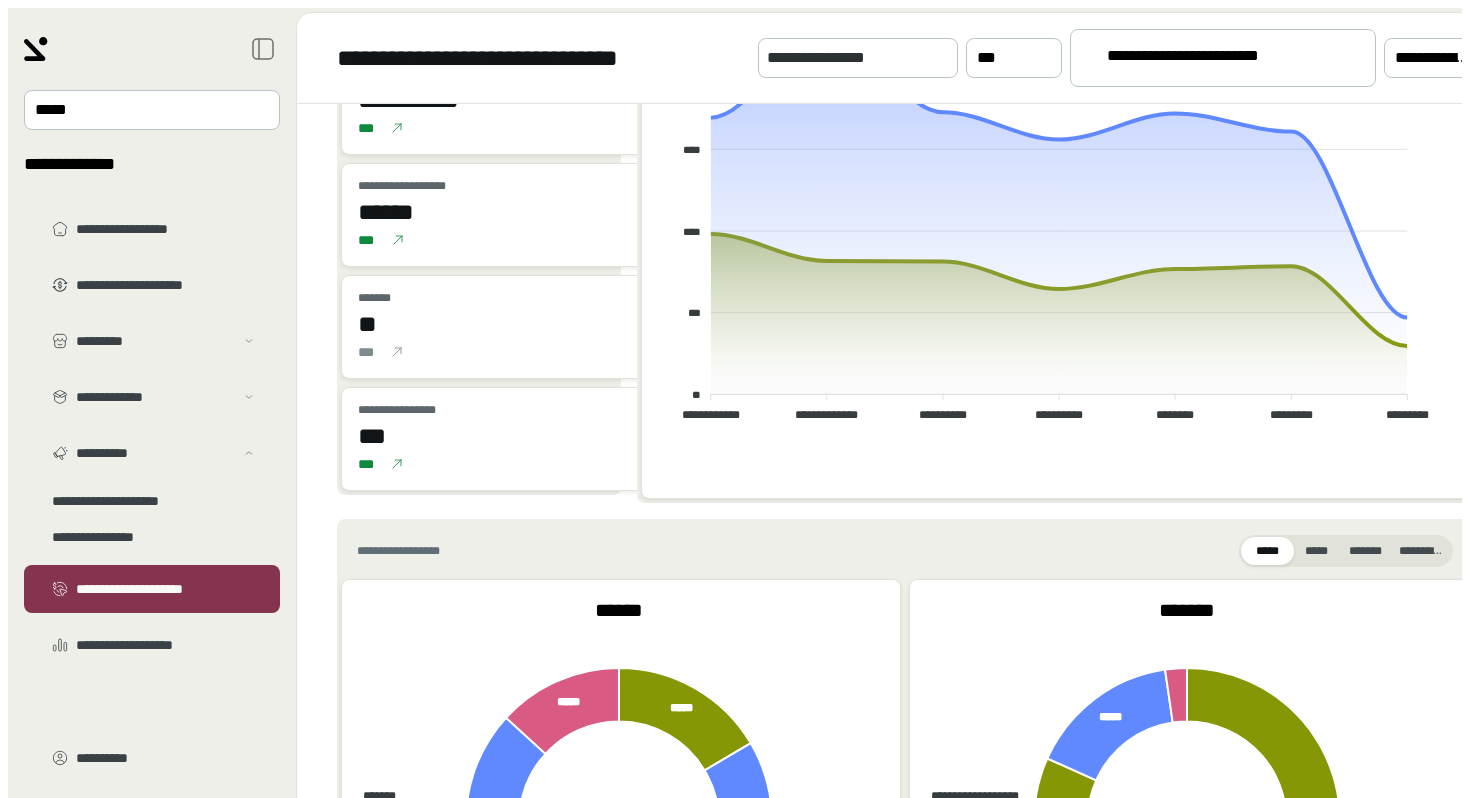 scroll, scrollTop: 0, scrollLeft: 0, axis: both 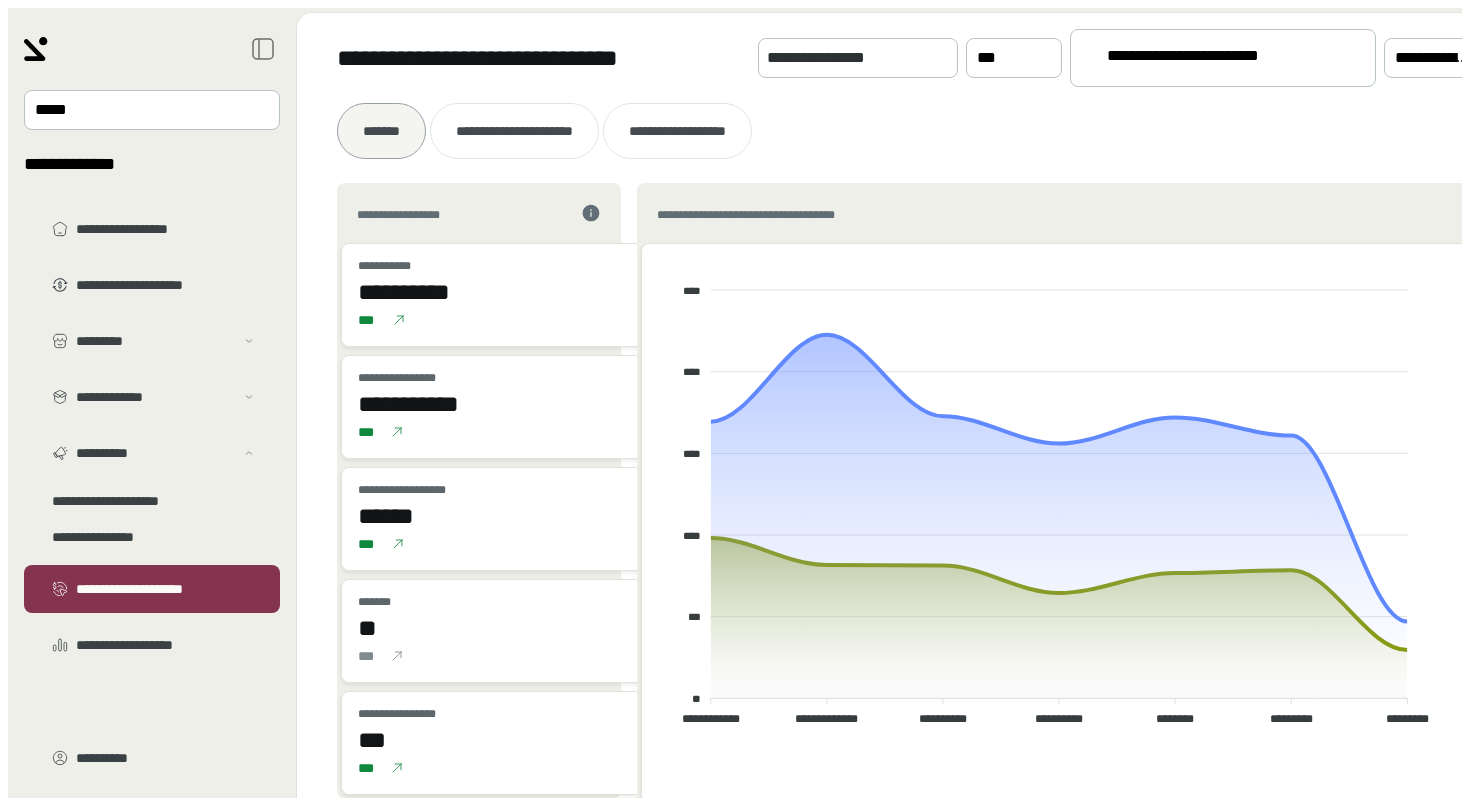 click on "**********" at bounding box center (1201, 59) 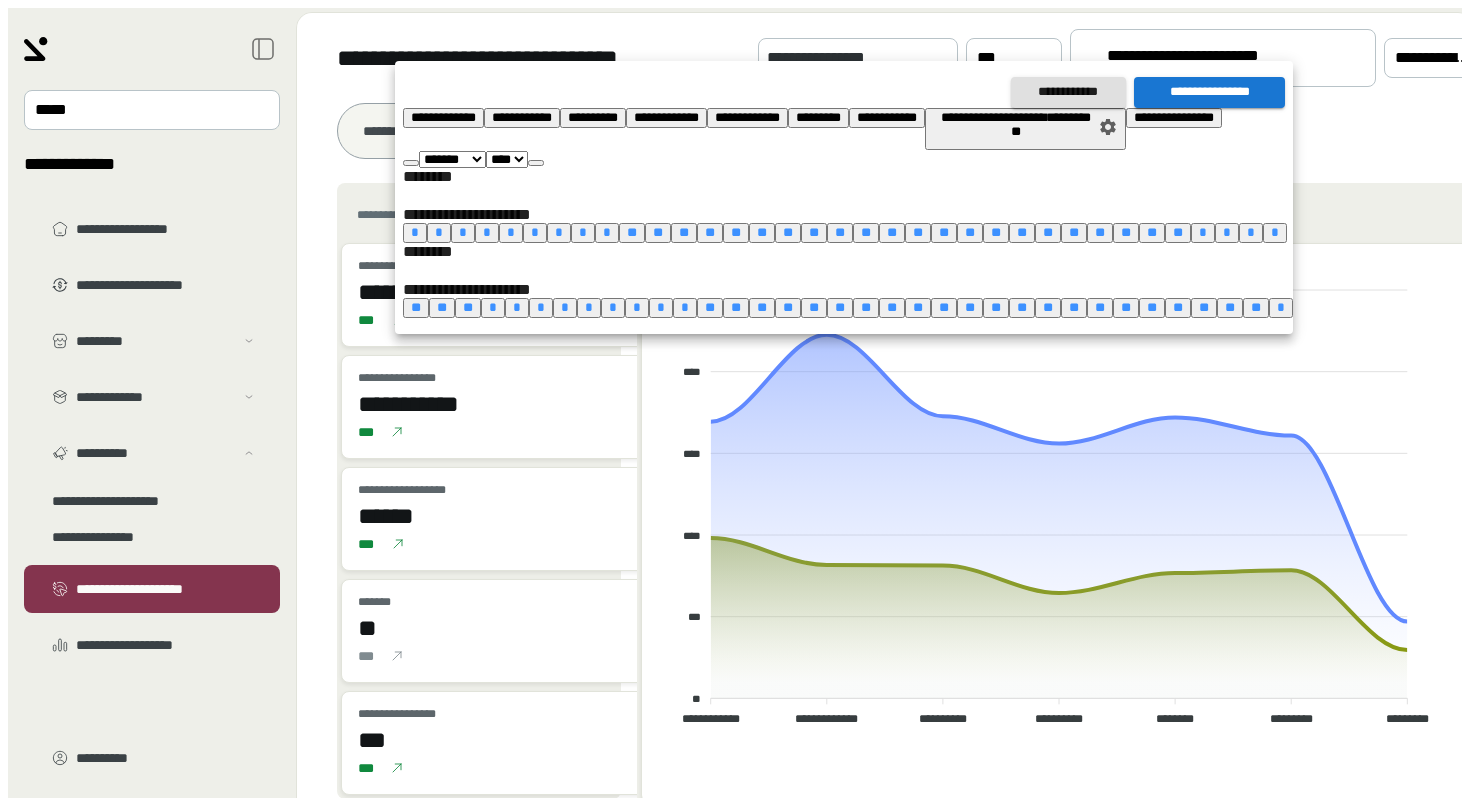 click at bounding box center (536, 163) 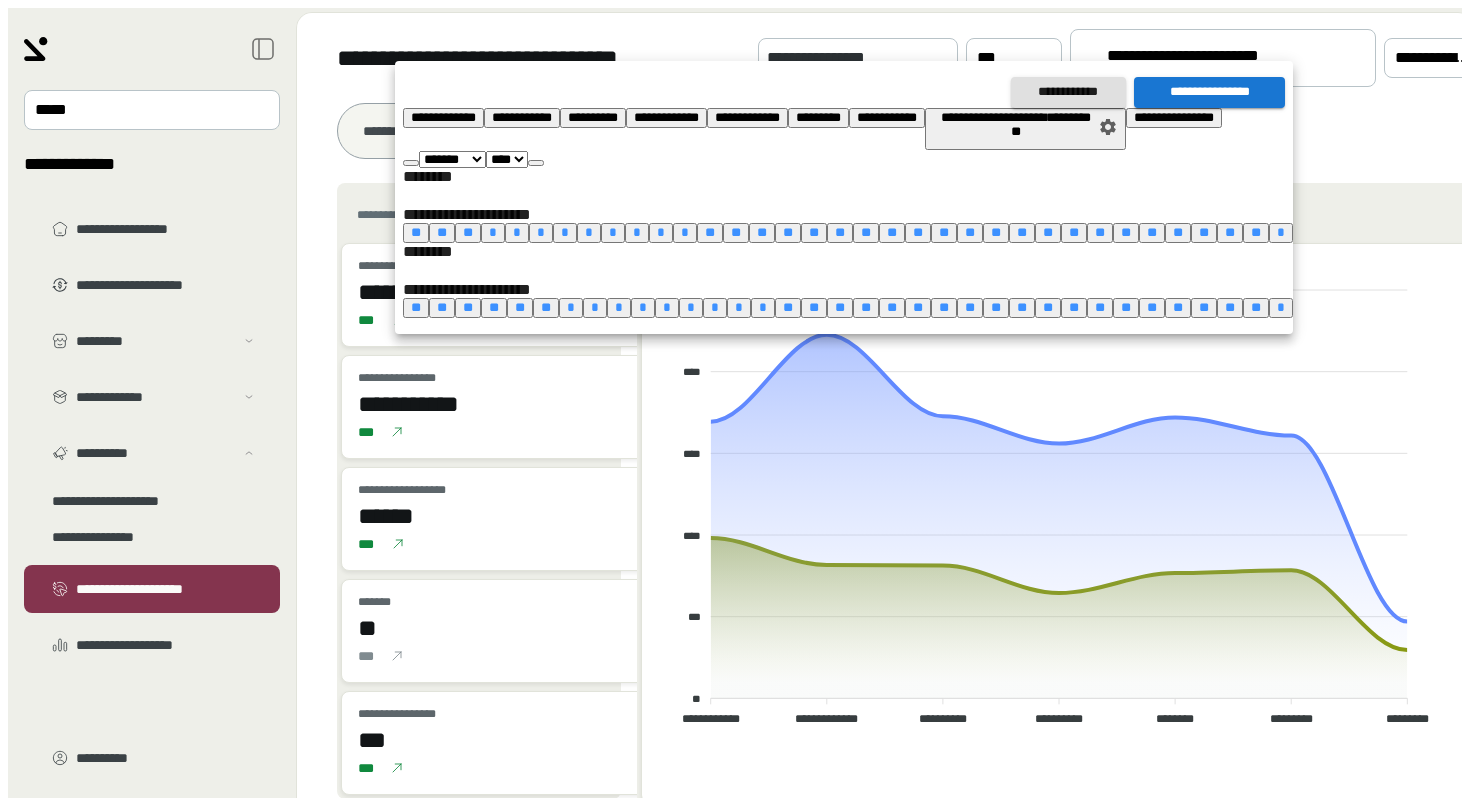 click at bounding box center [536, 163] 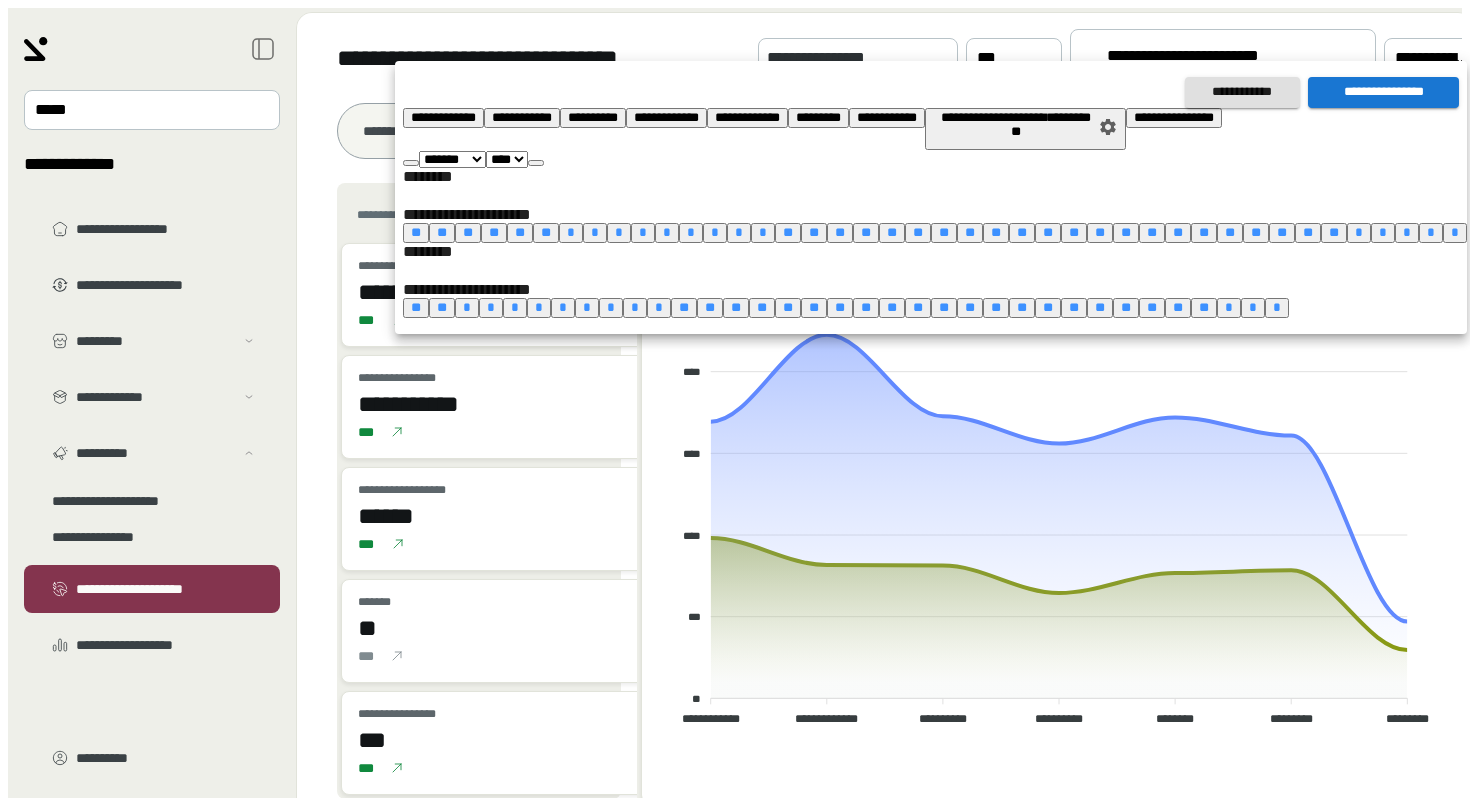 click at bounding box center (536, 163) 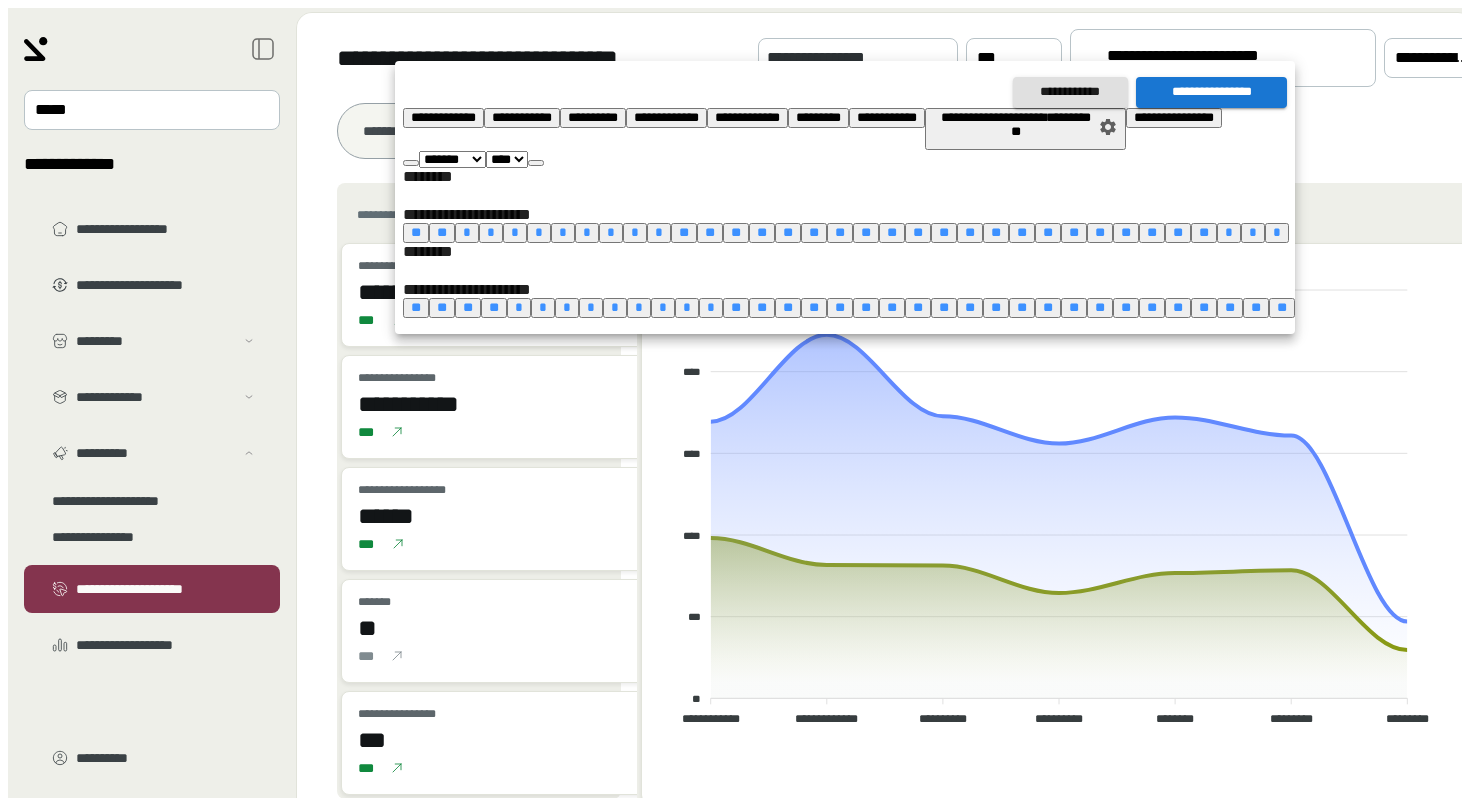 click at bounding box center [536, 163] 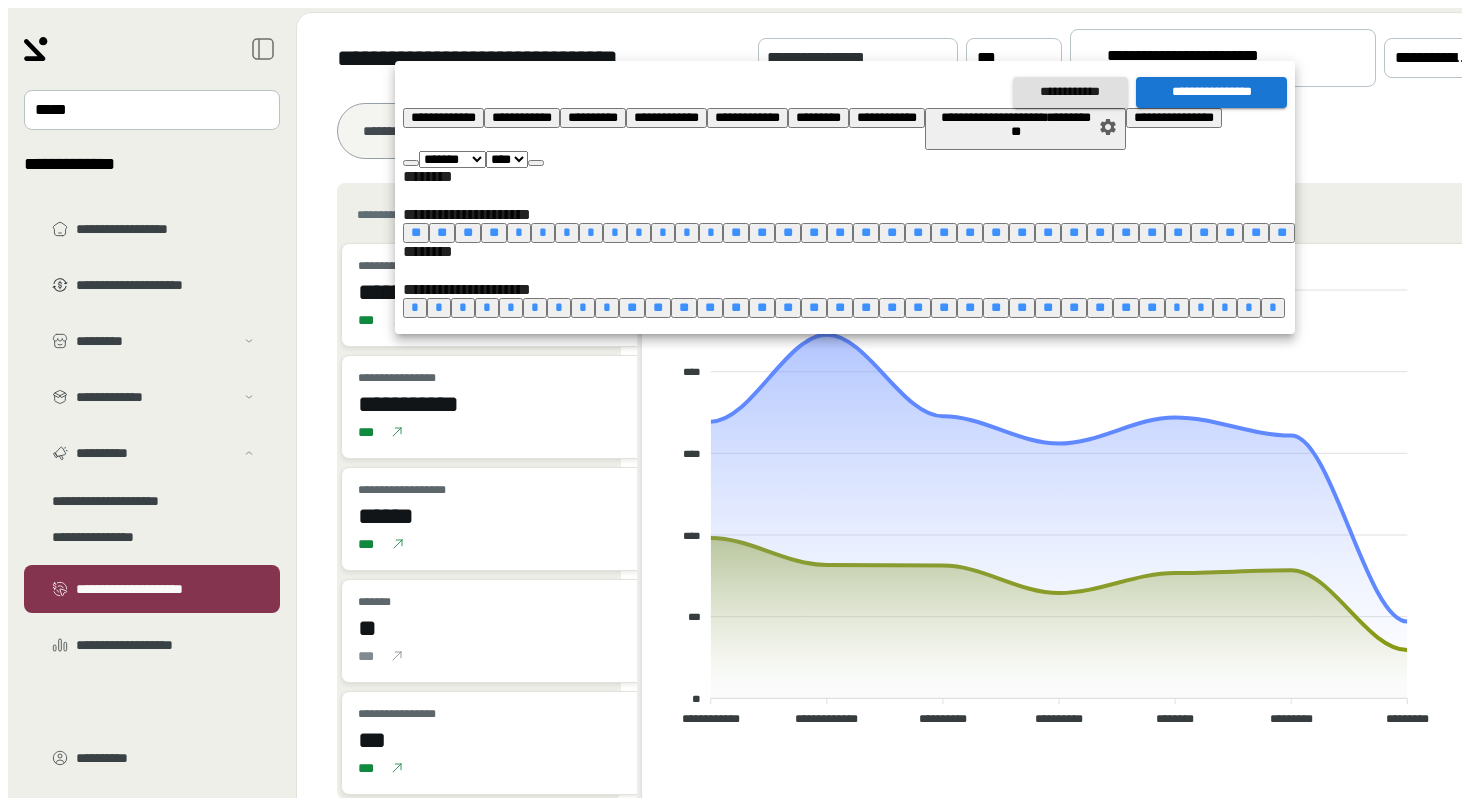 click at bounding box center [735, 399] 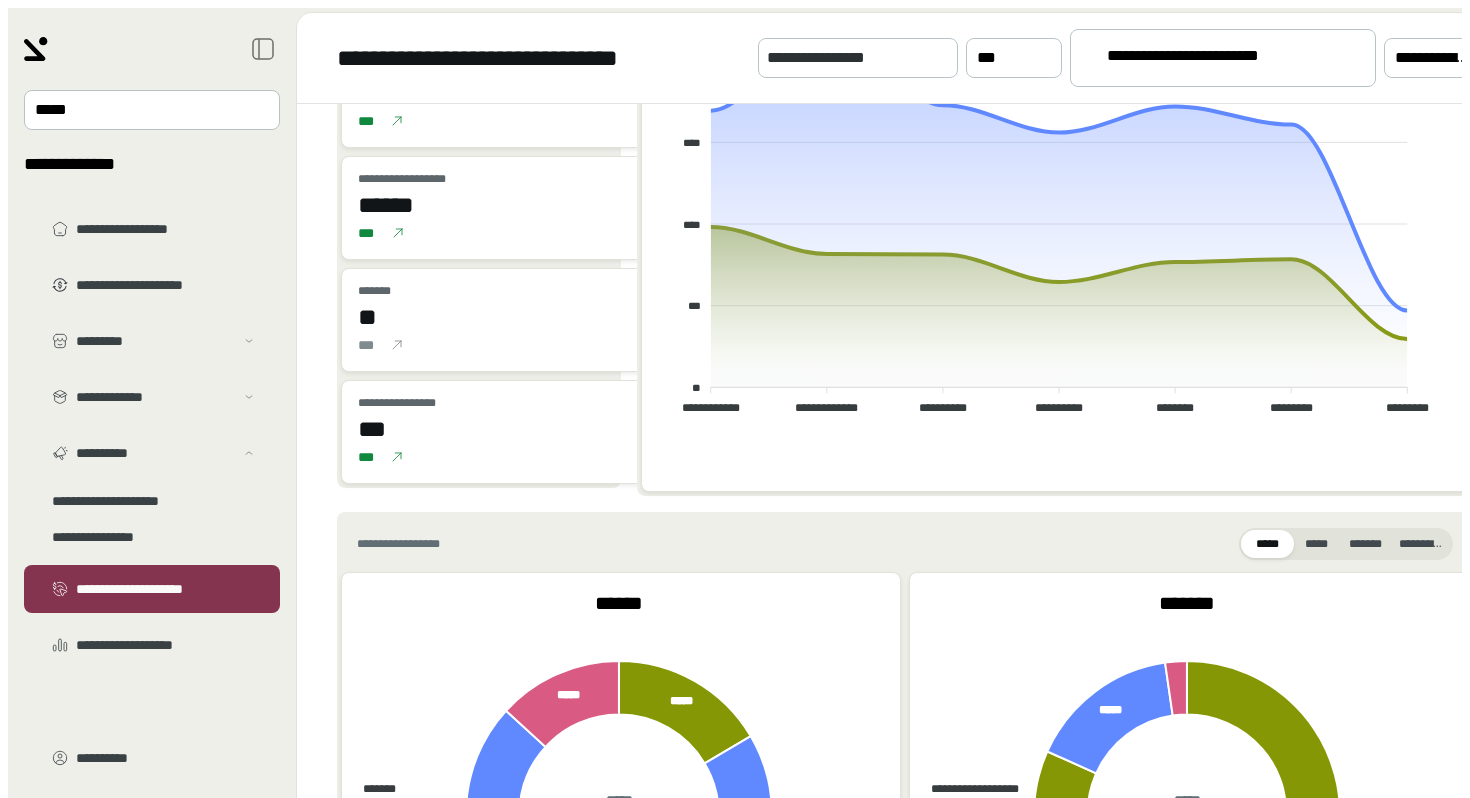 scroll, scrollTop: 106, scrollLeft: 0, axis: vertical 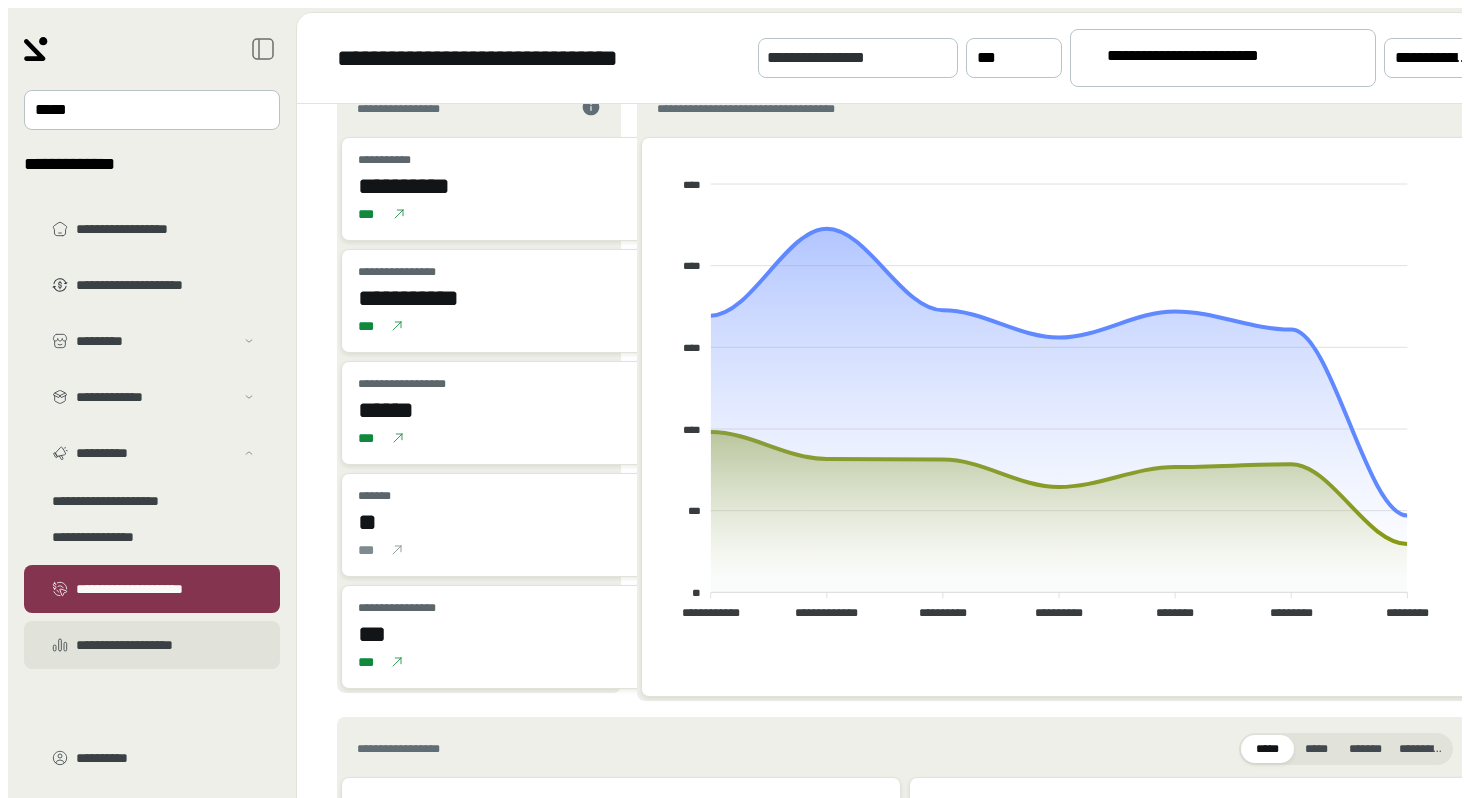click on "**********" at bounding box center (166, 229) 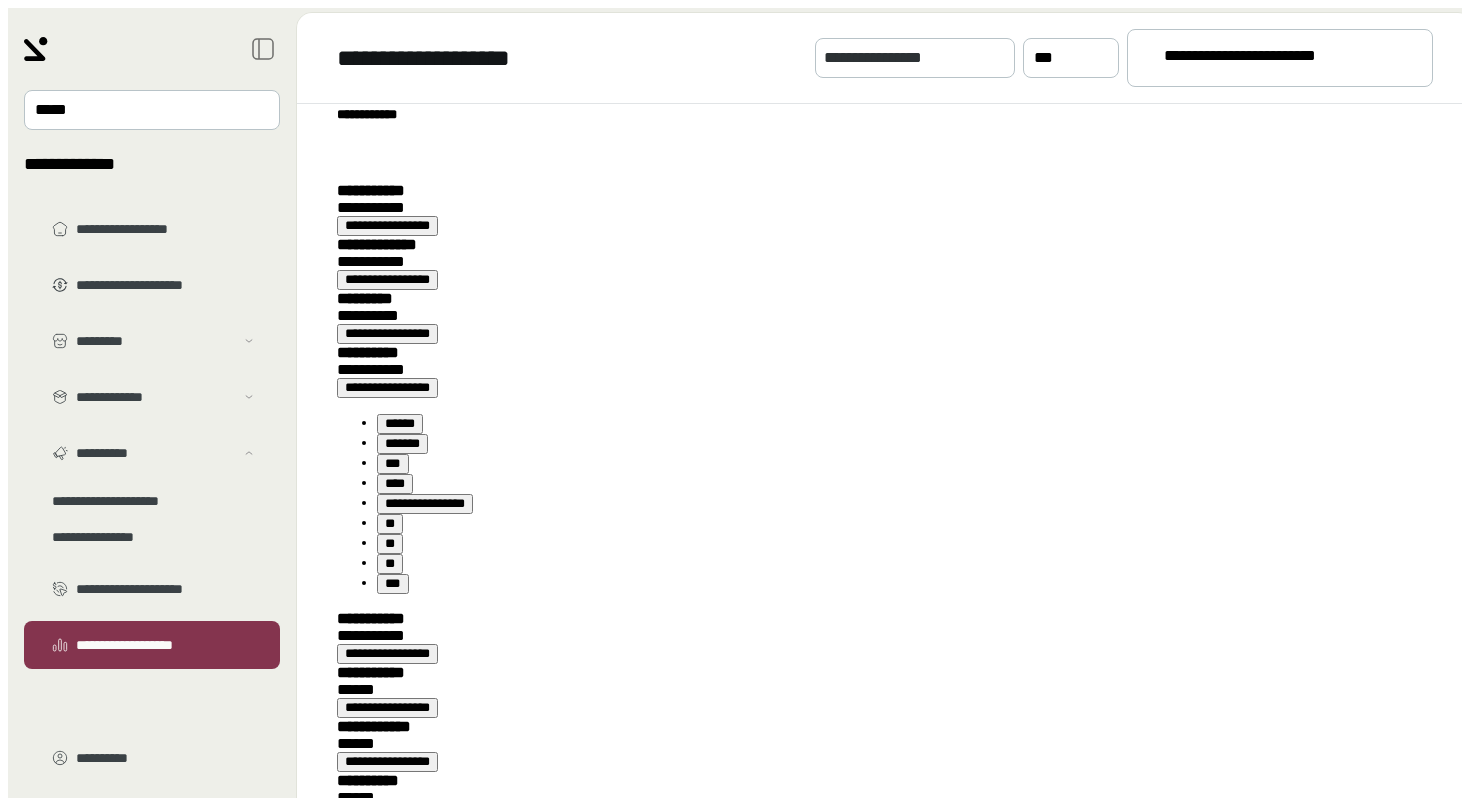 scroll, scrollTop: 0, scrollLeft: 0, axis: both 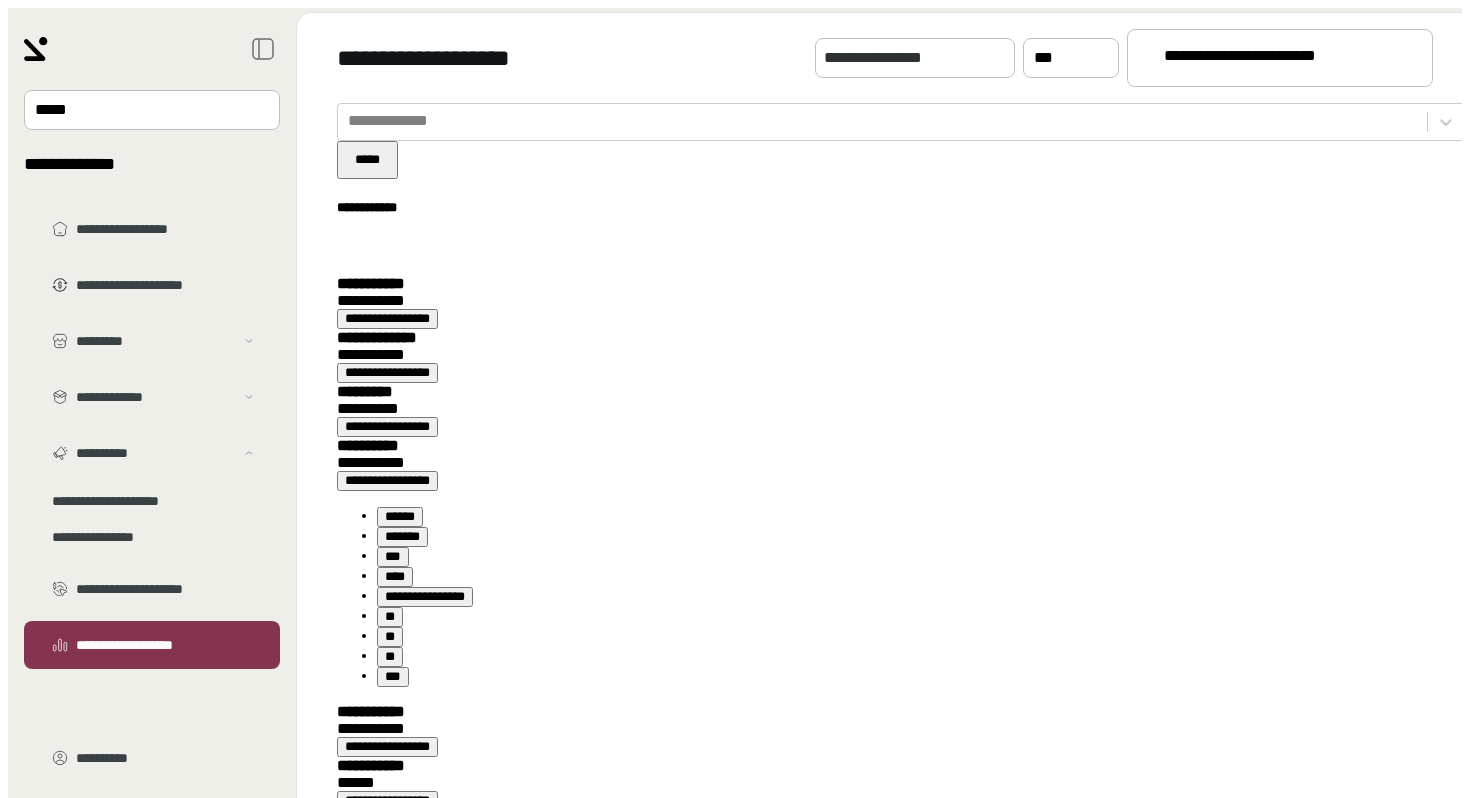 click on "**********" at bounding box center (1271, 59) 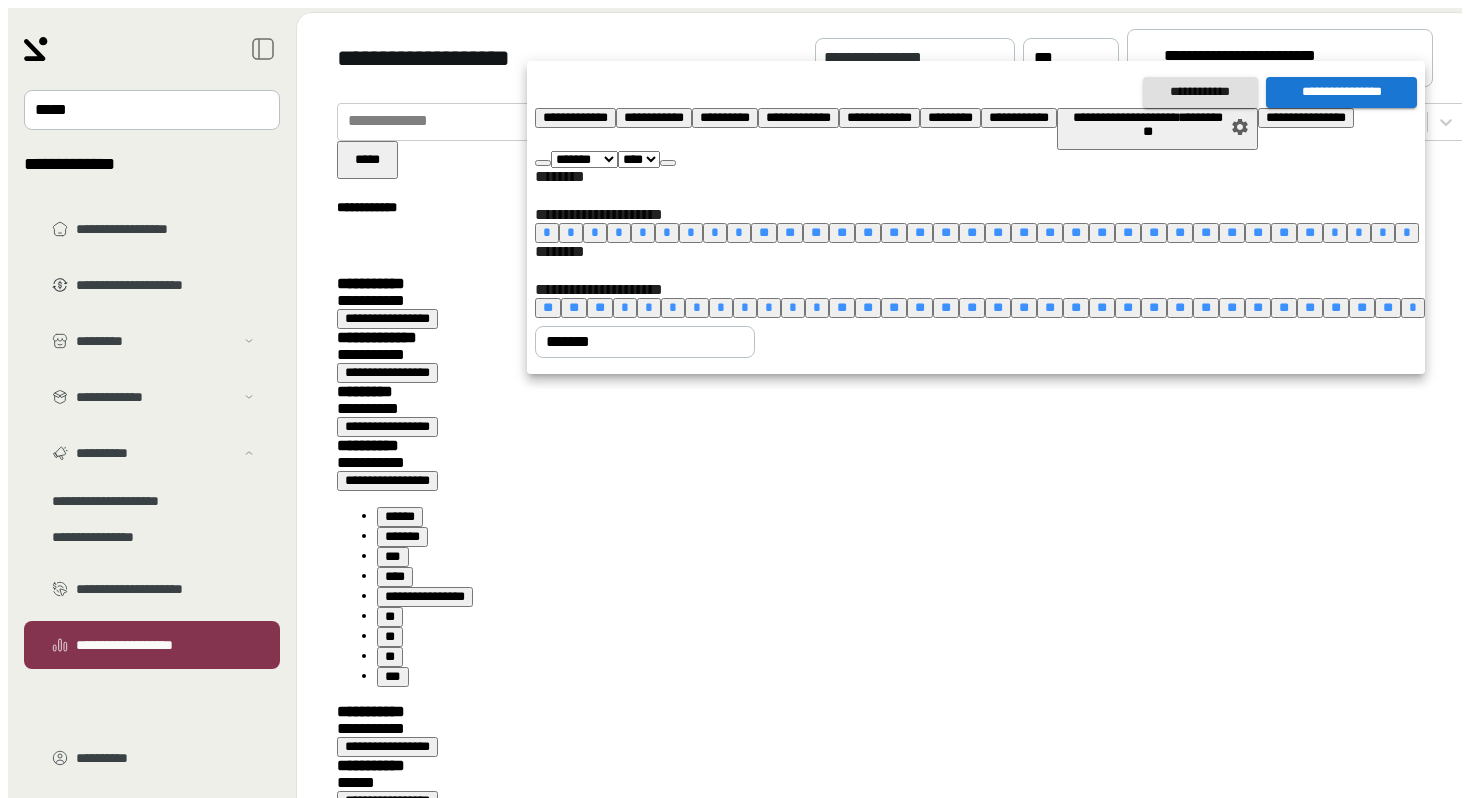 click at bounding box center (668, 163) 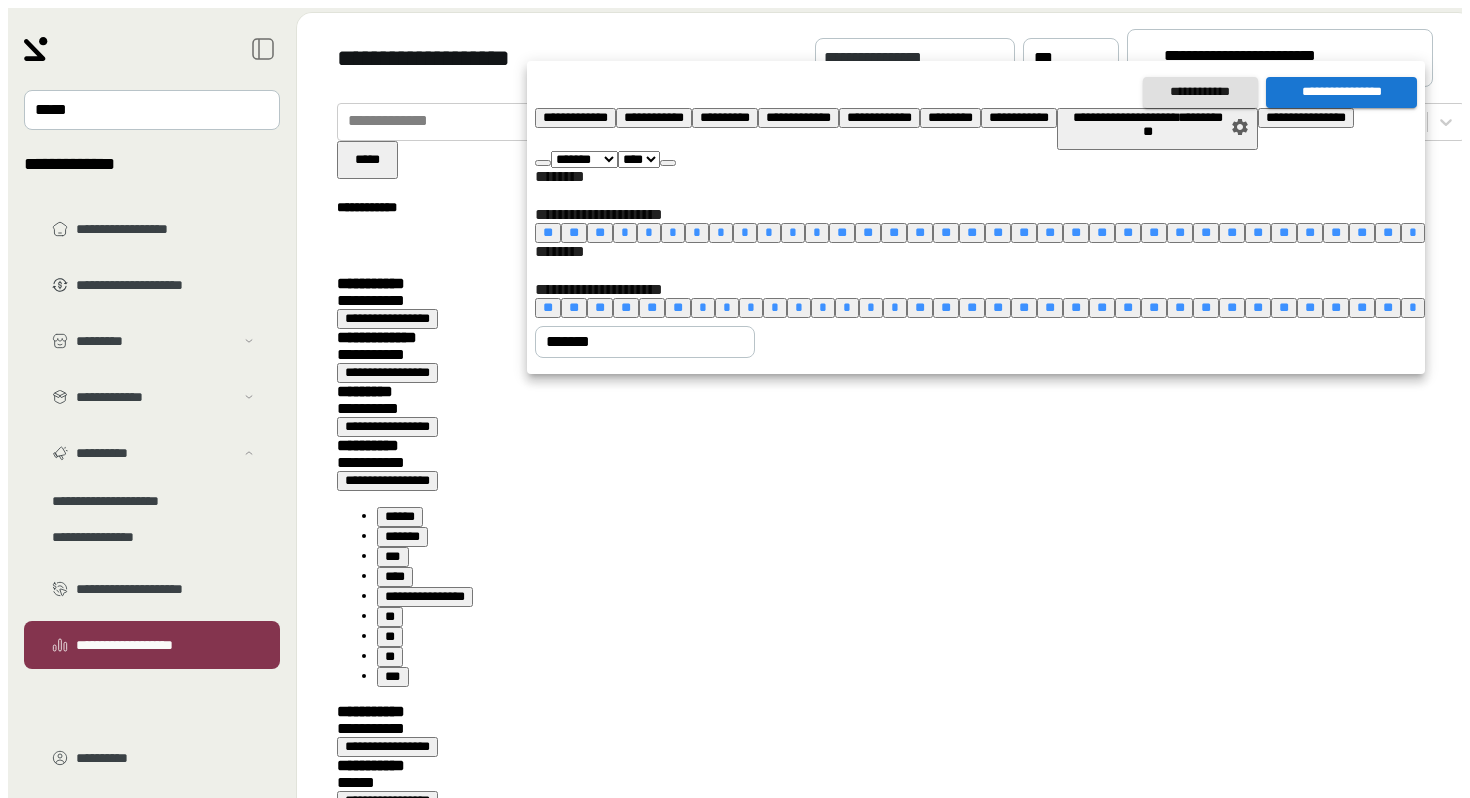 click at bounding box center [668, 163] 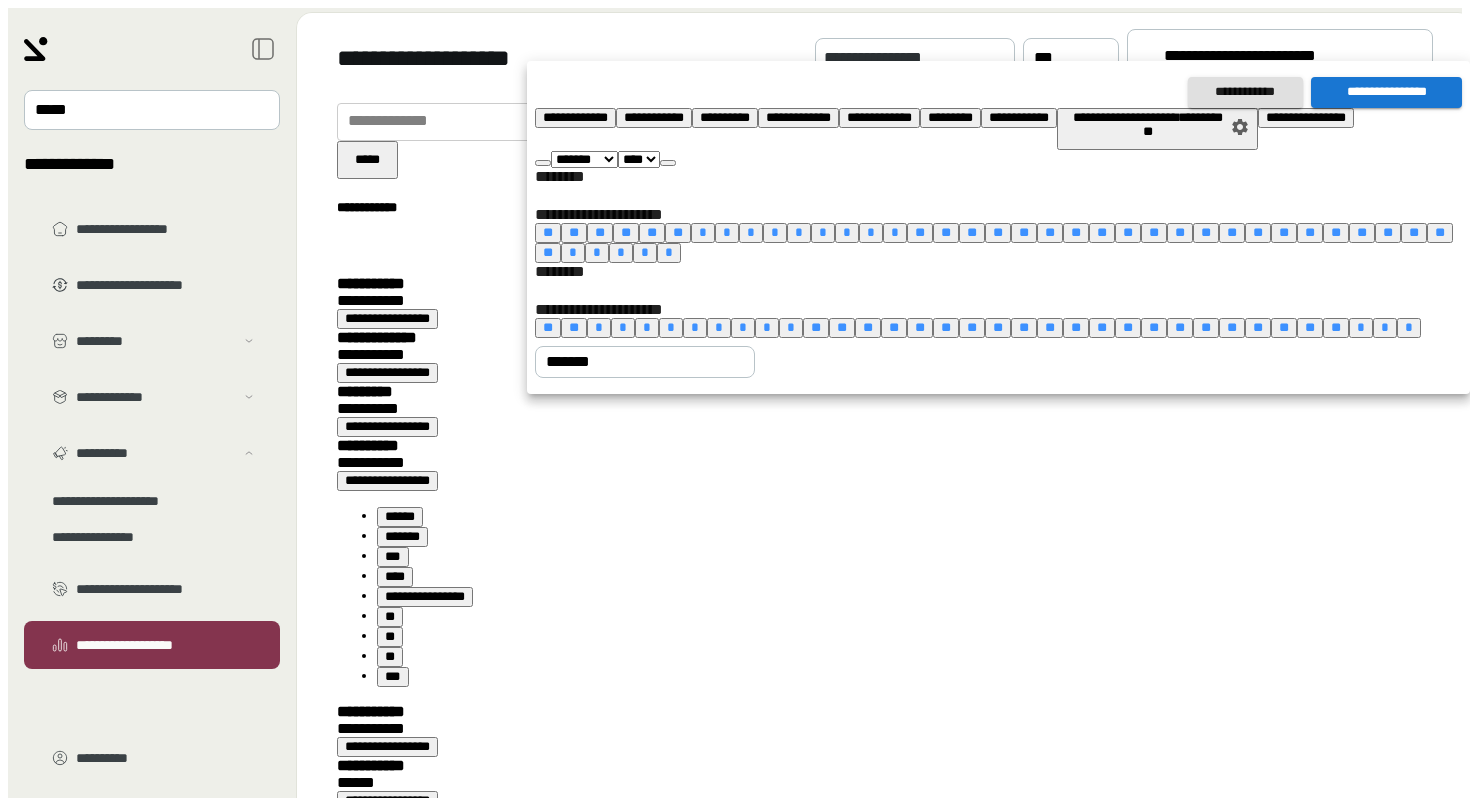 click at bounding box center [668, 163] 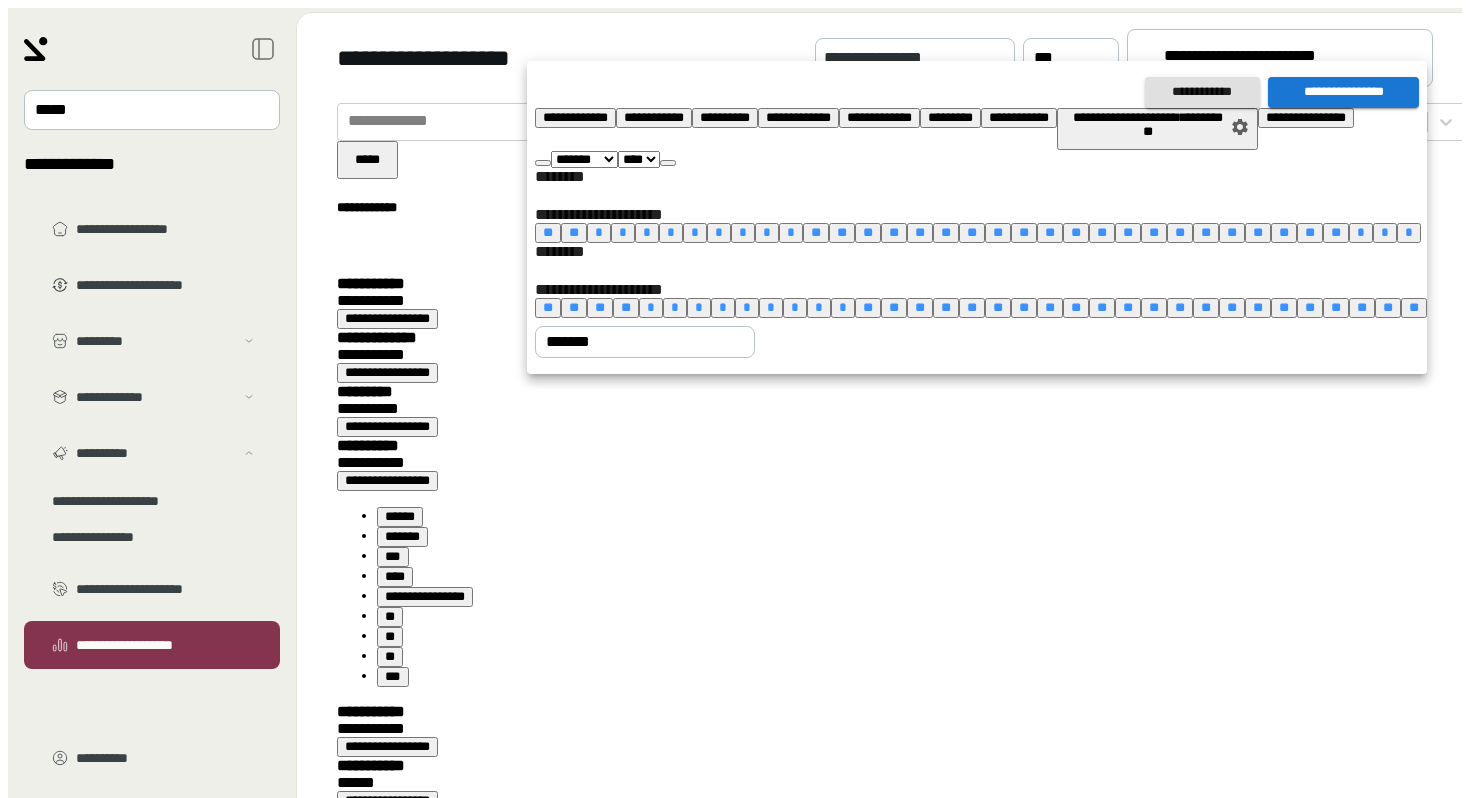 click at bounding box center [668, 163] 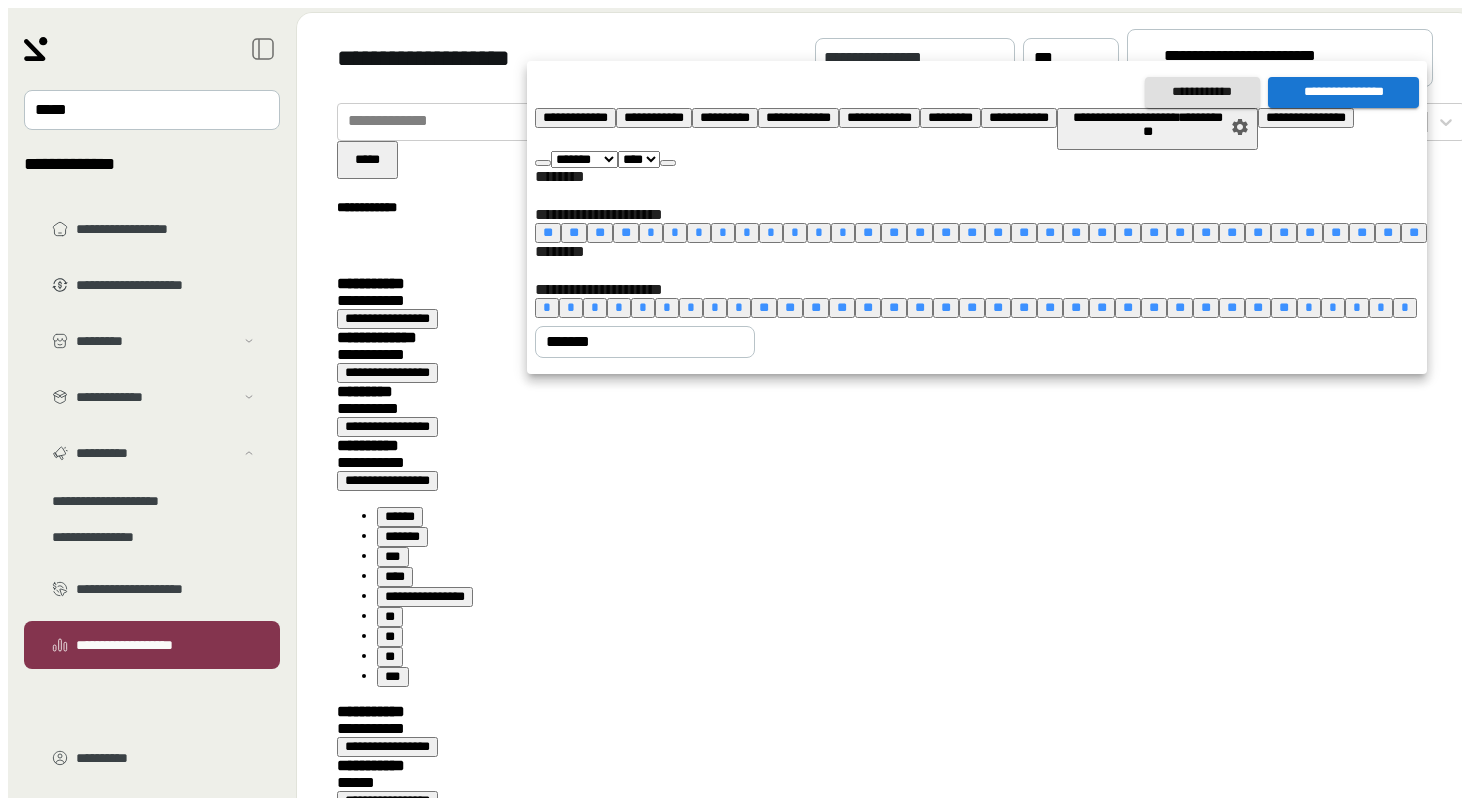 click at bounding box center (668, 163) 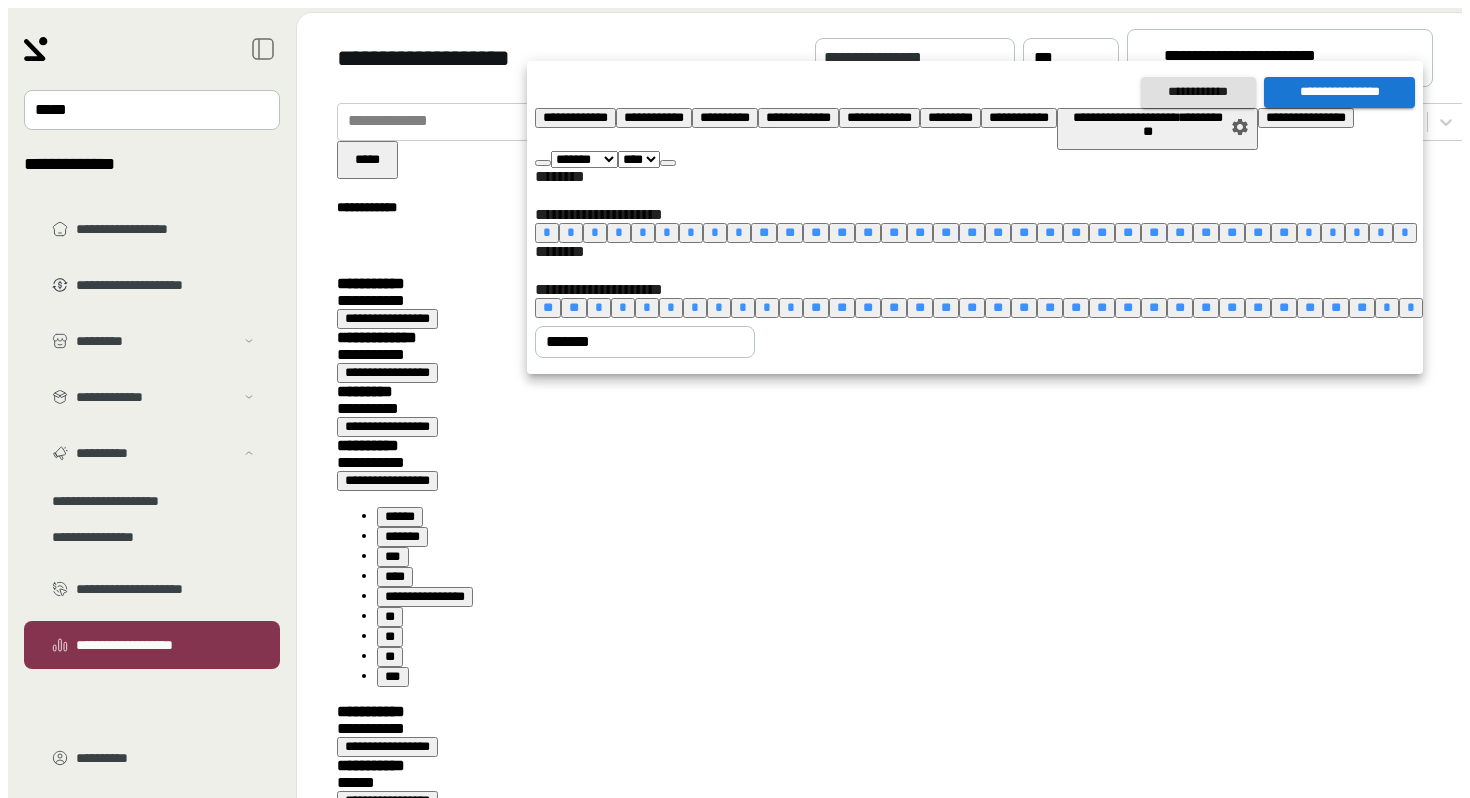 click at bounding box center [735, 399] 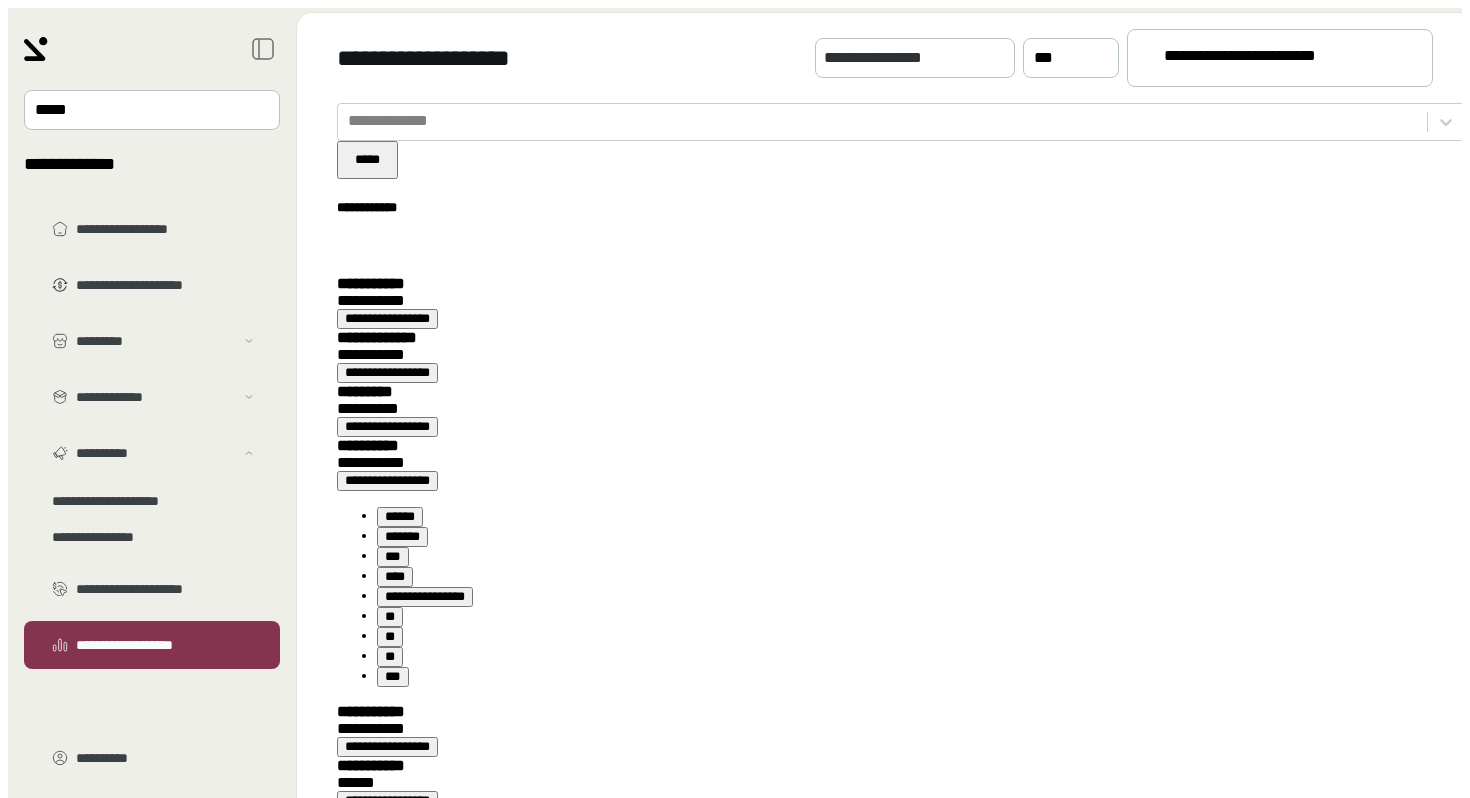 click on "**********" at bounding box center [901, 461] 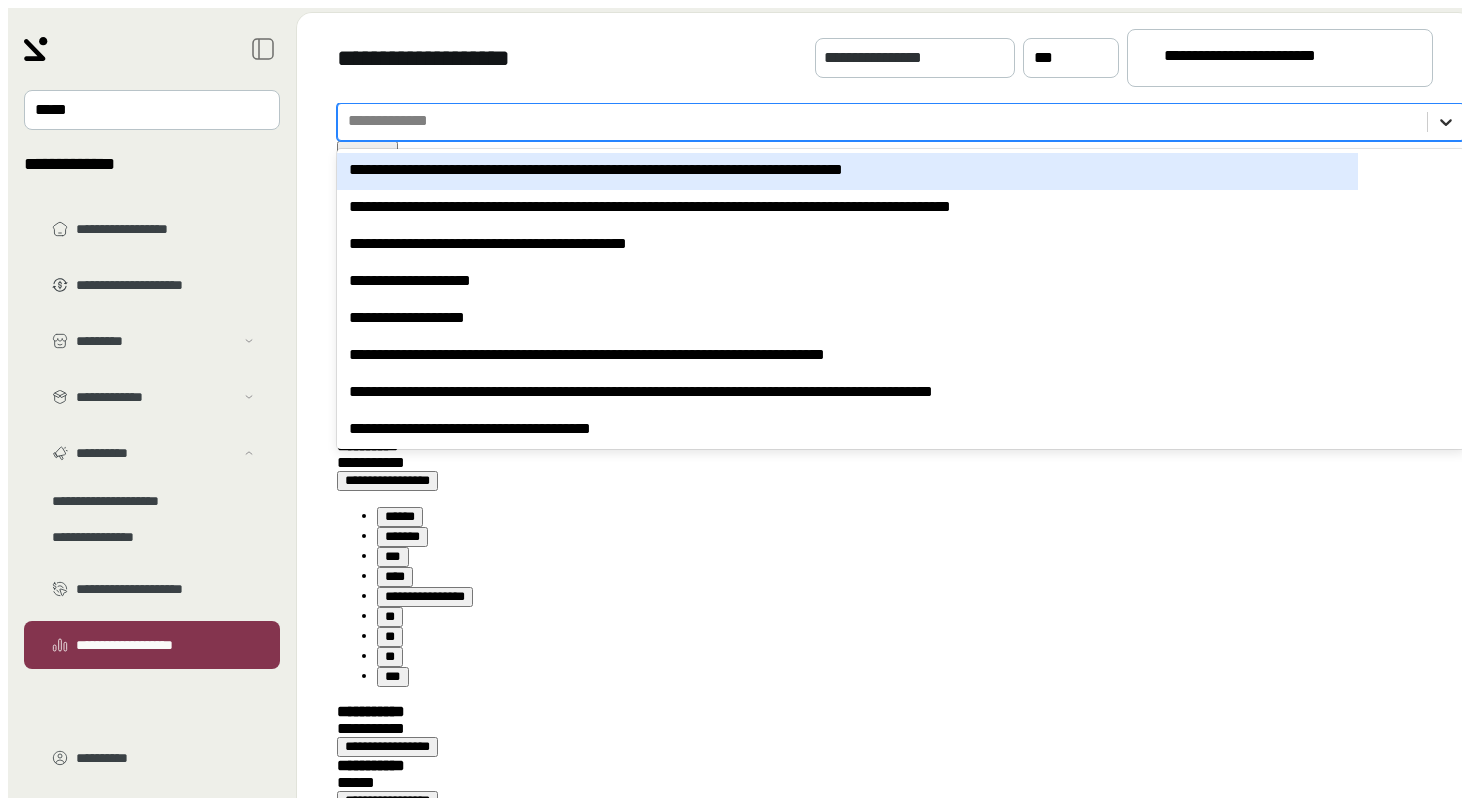 click at bounding box center [1446, 122] 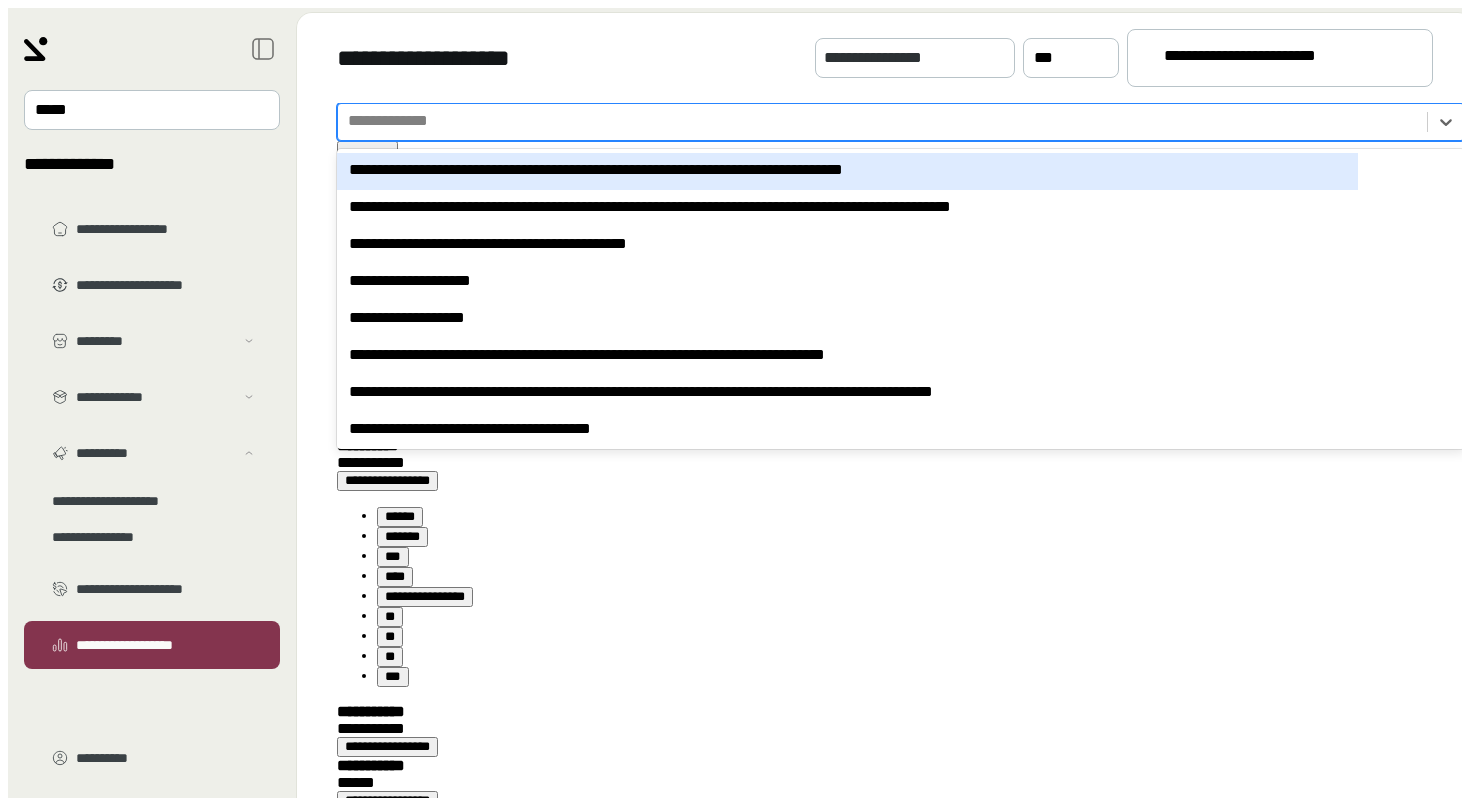 click on "**********" at bounding box center [901, 461] 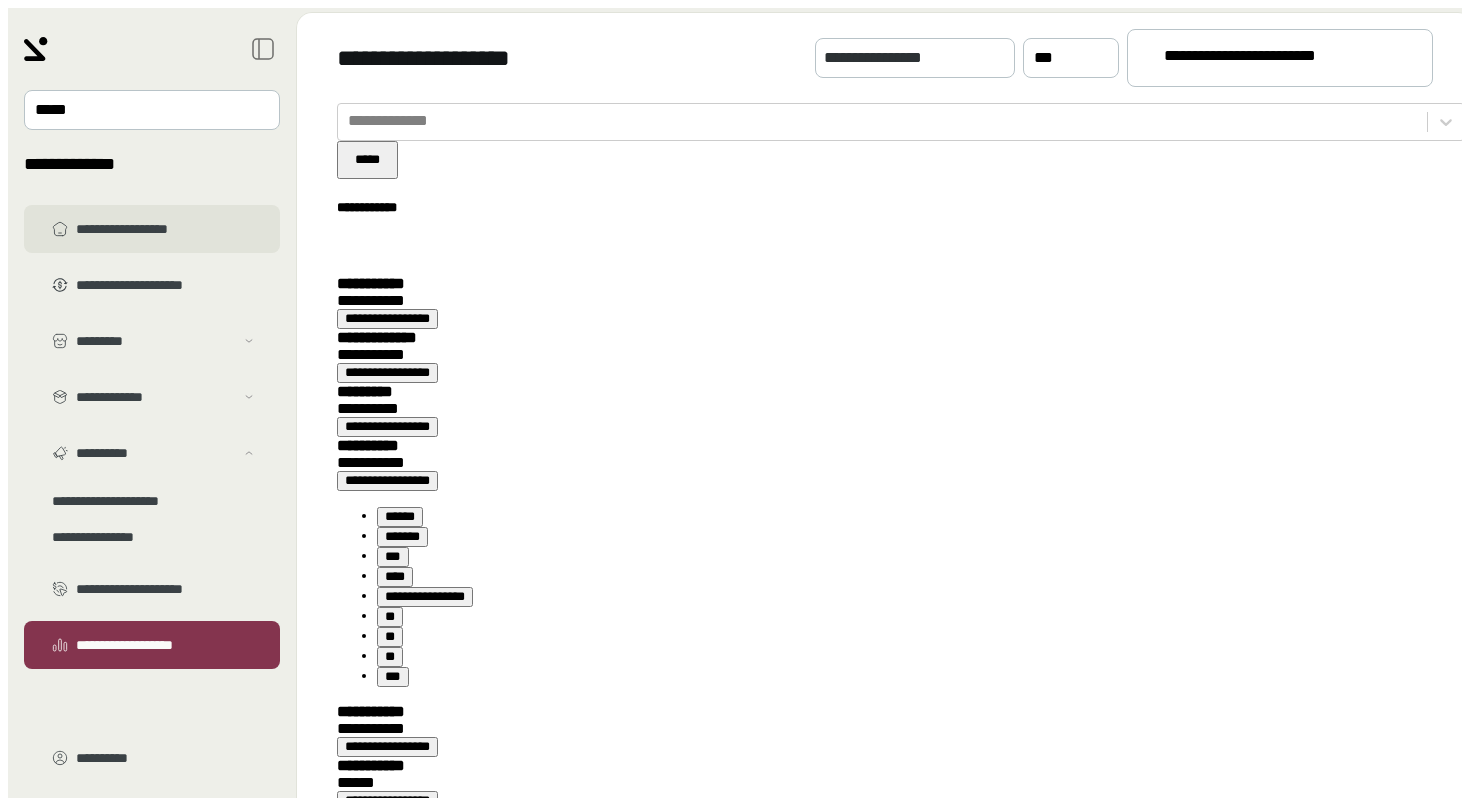 click on "**********" at bounding box center [152, 229] 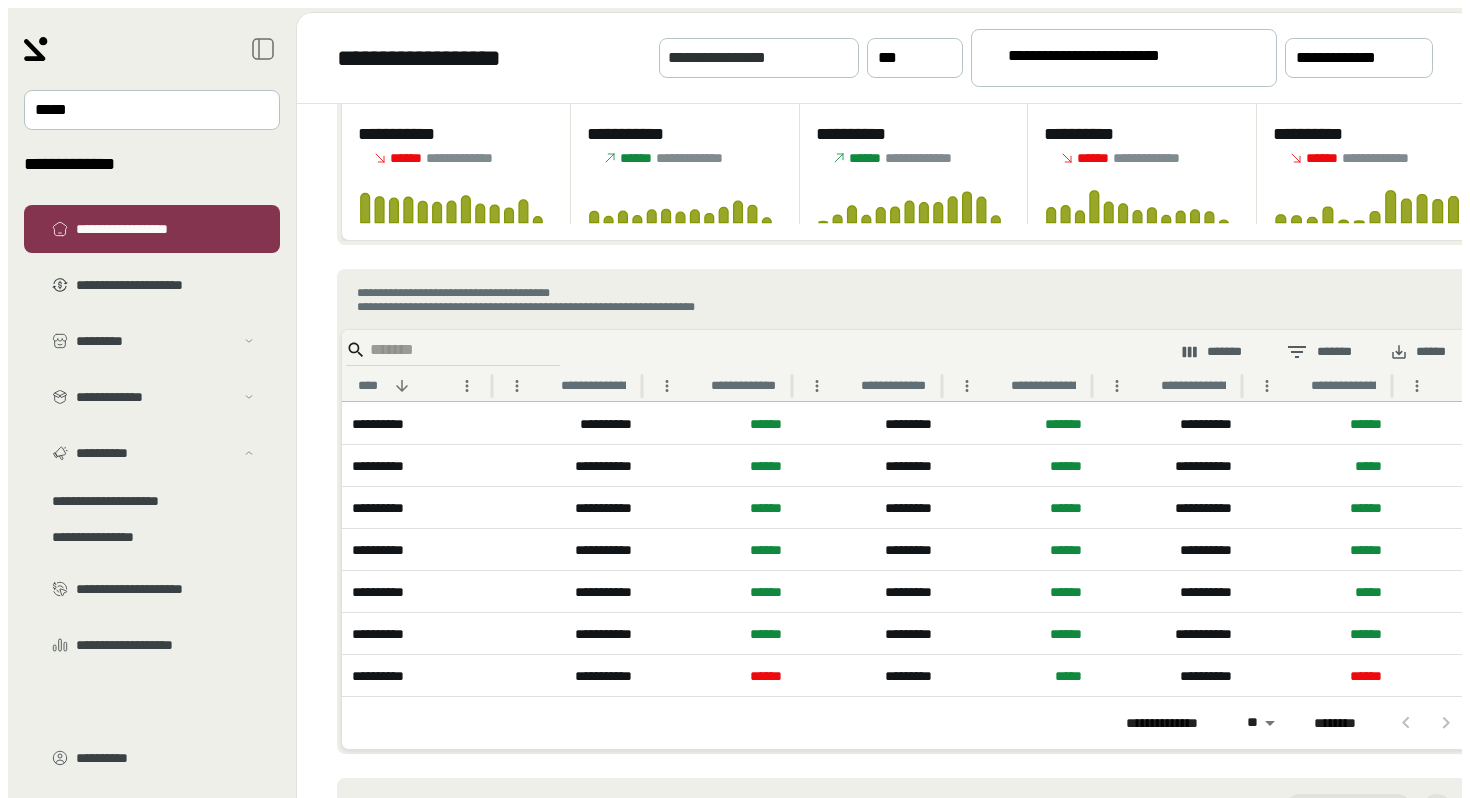 scroll, scrollTop: 724, scrollLeft: 0, axis: vertical 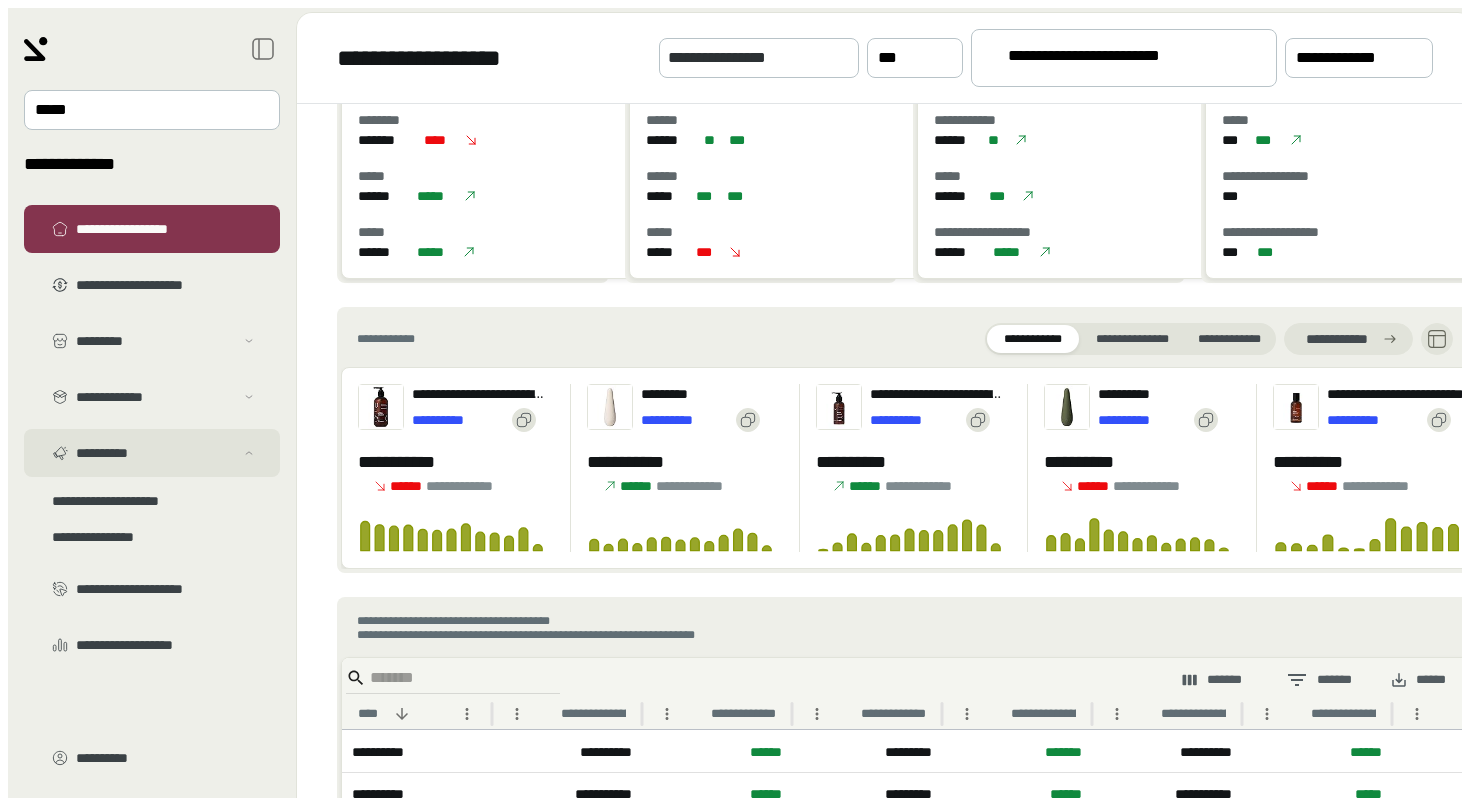 click on "**********" at bounding box center (155, 341) 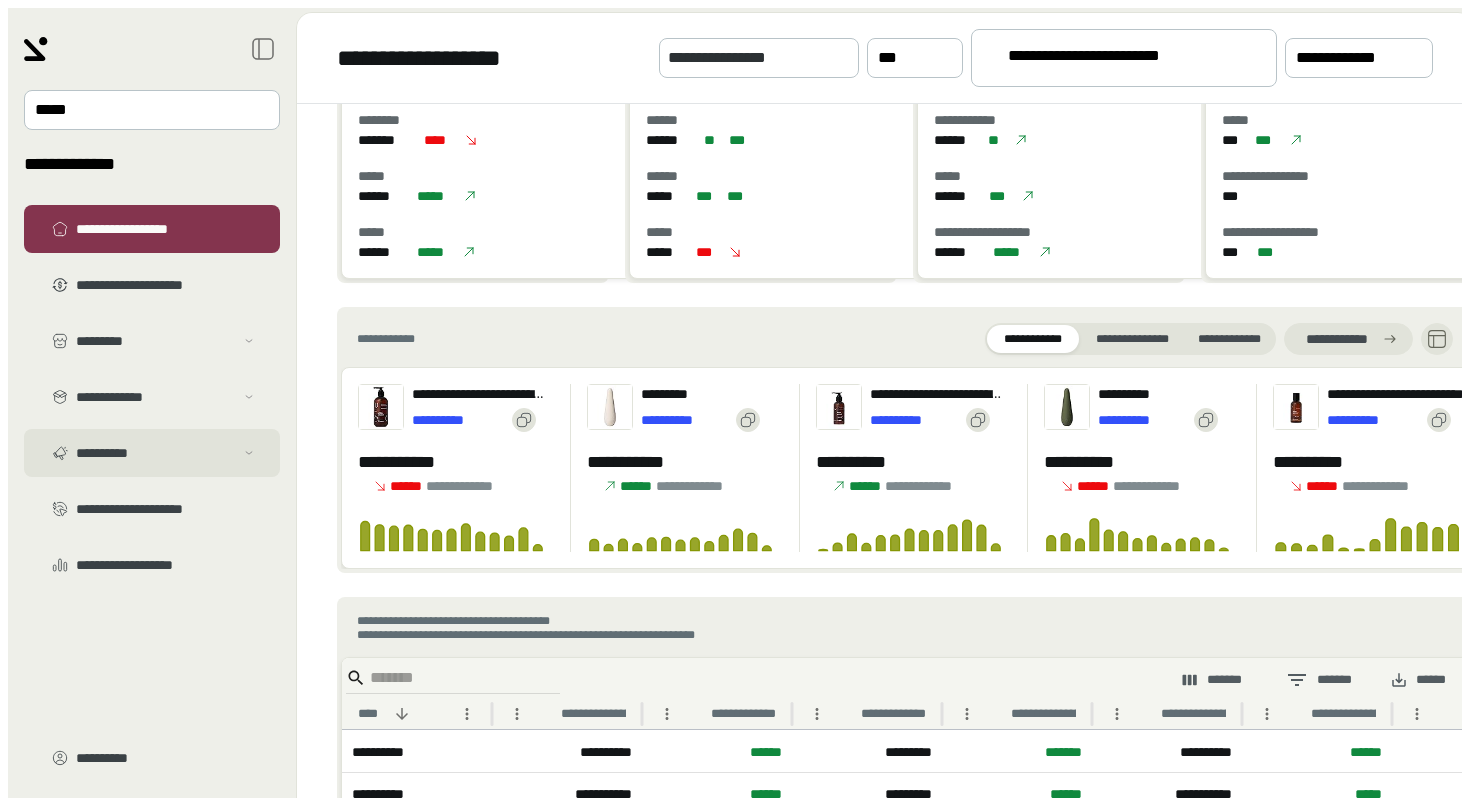 click on "**********" at bounding box center (152, 341) 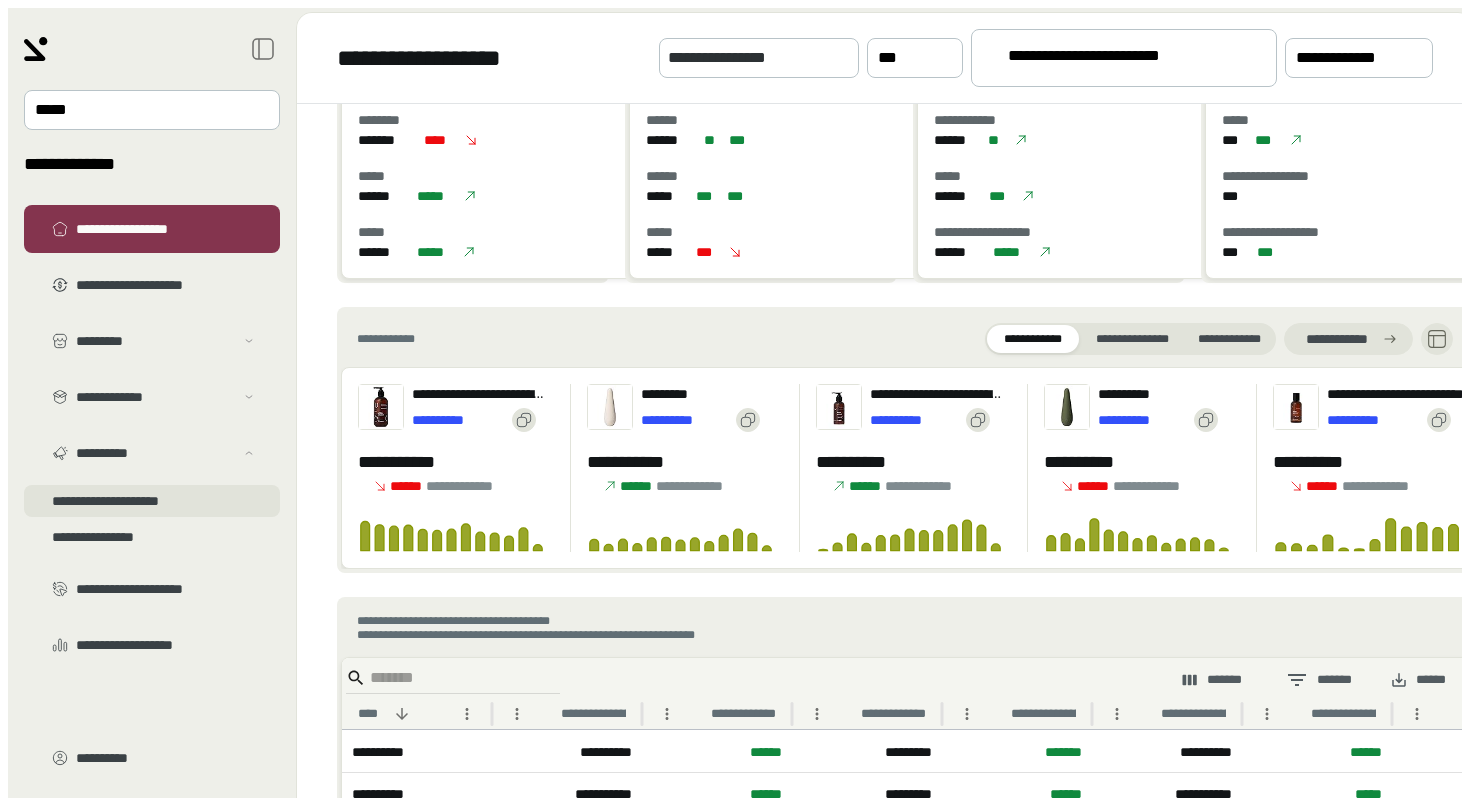 click on "**********" at bounding box center [152, 365] 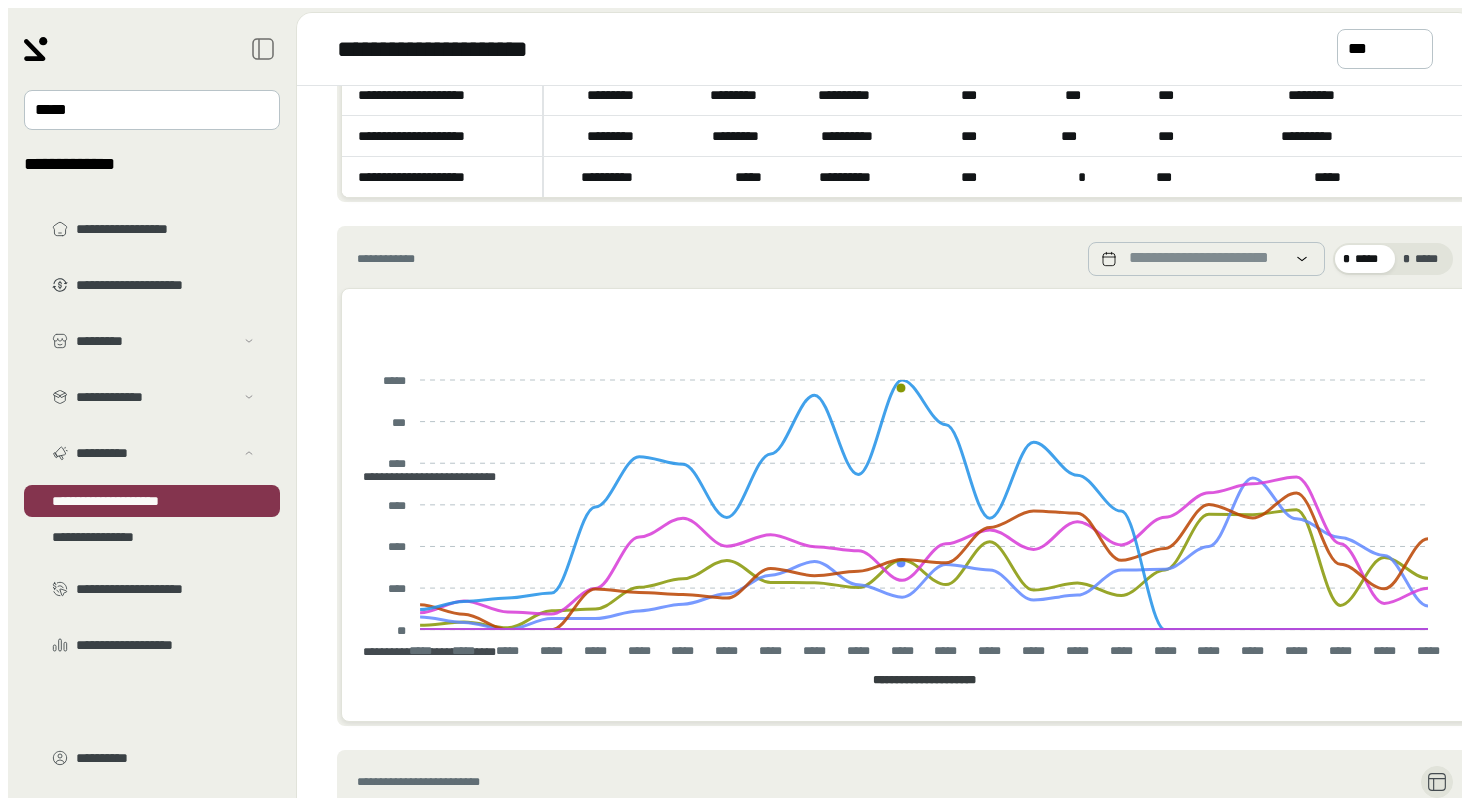 scroll, scrollTop: 176, scrollLeft: 0, axis: vertical 